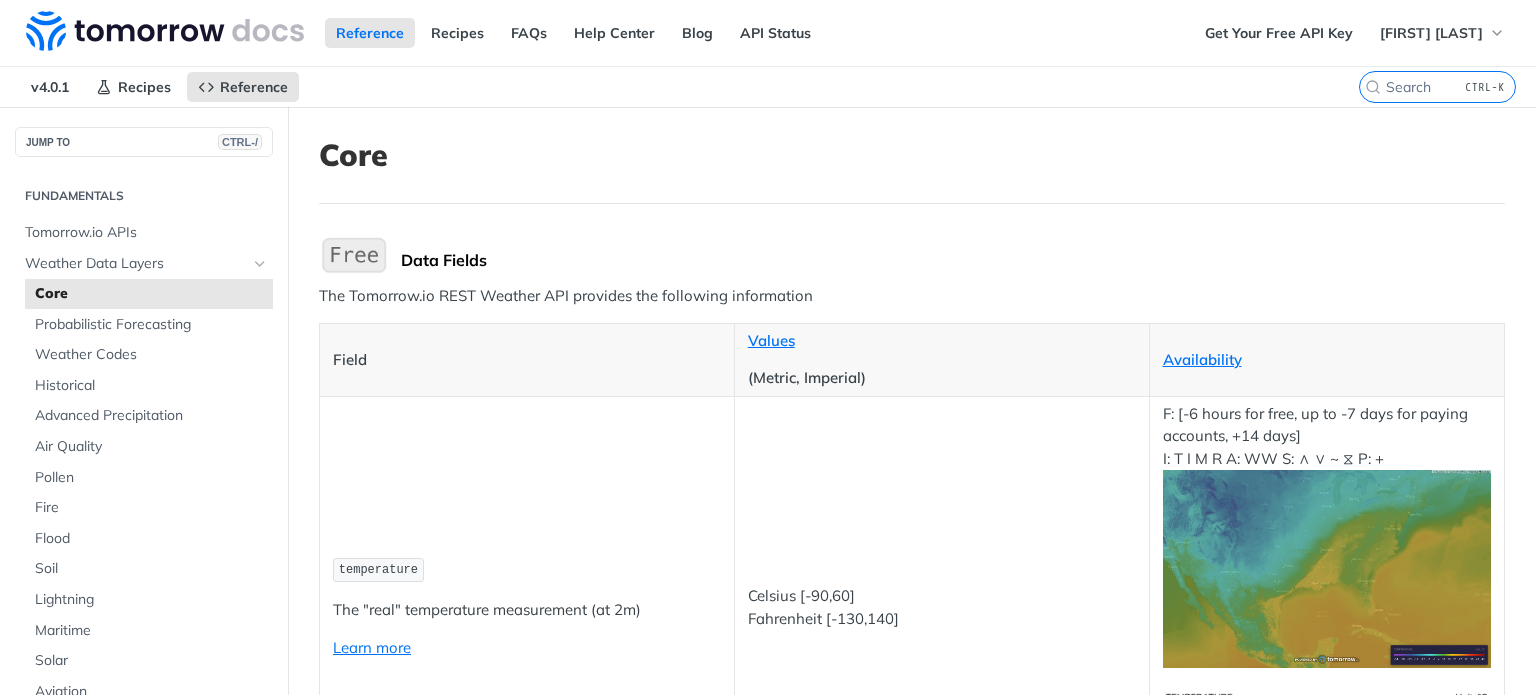 scroll, scrollTop: 0, scrollLeft: 0, axis: both 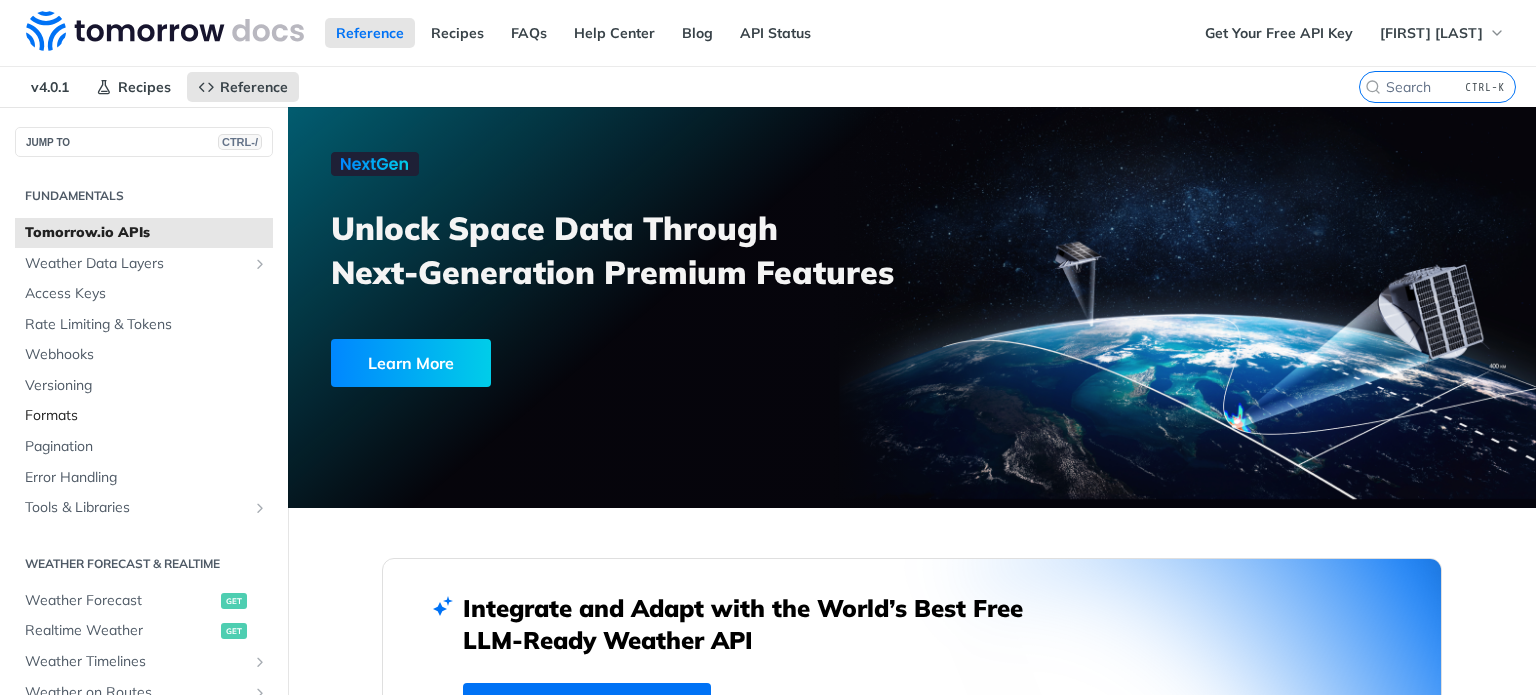 click on "Formats" at bounding box center (144, 416) 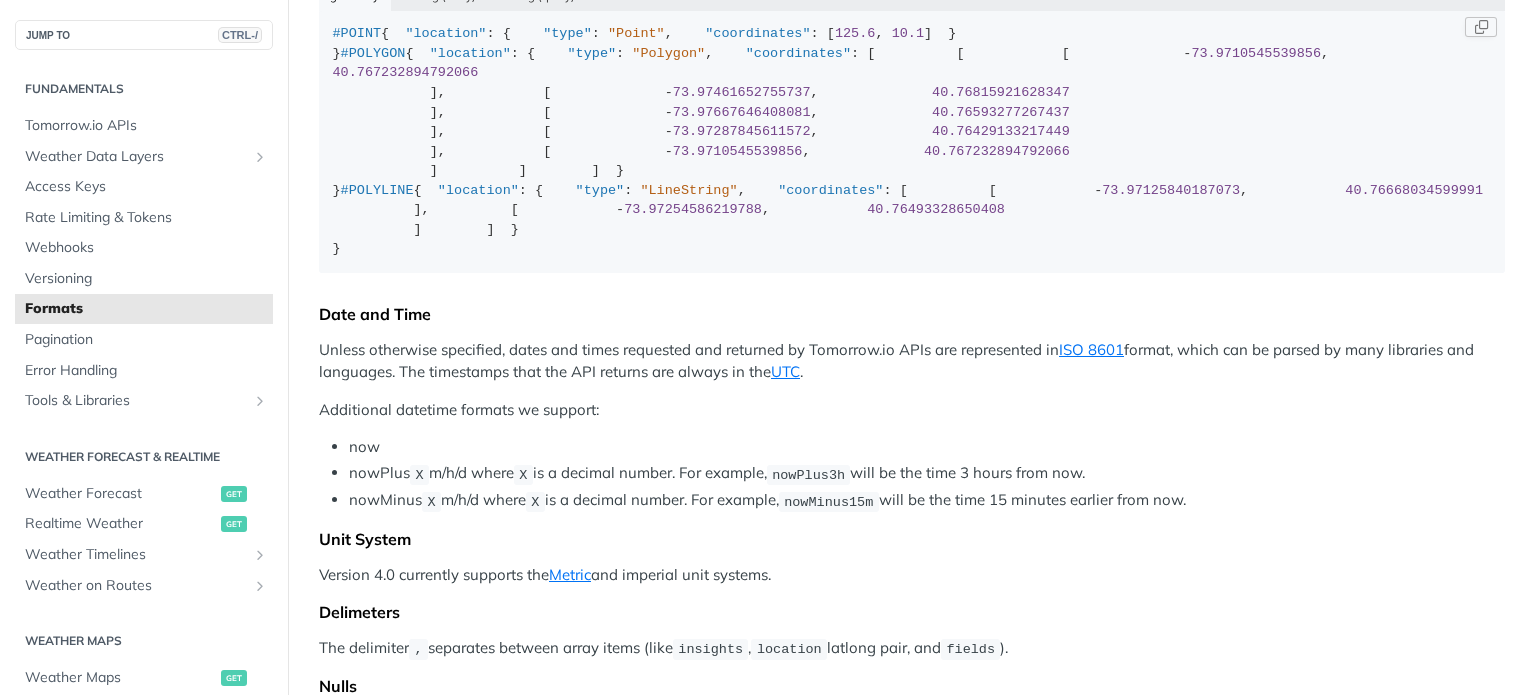 scroll, scrollTop: 1000, scrollLeft: 0, axis: vertical 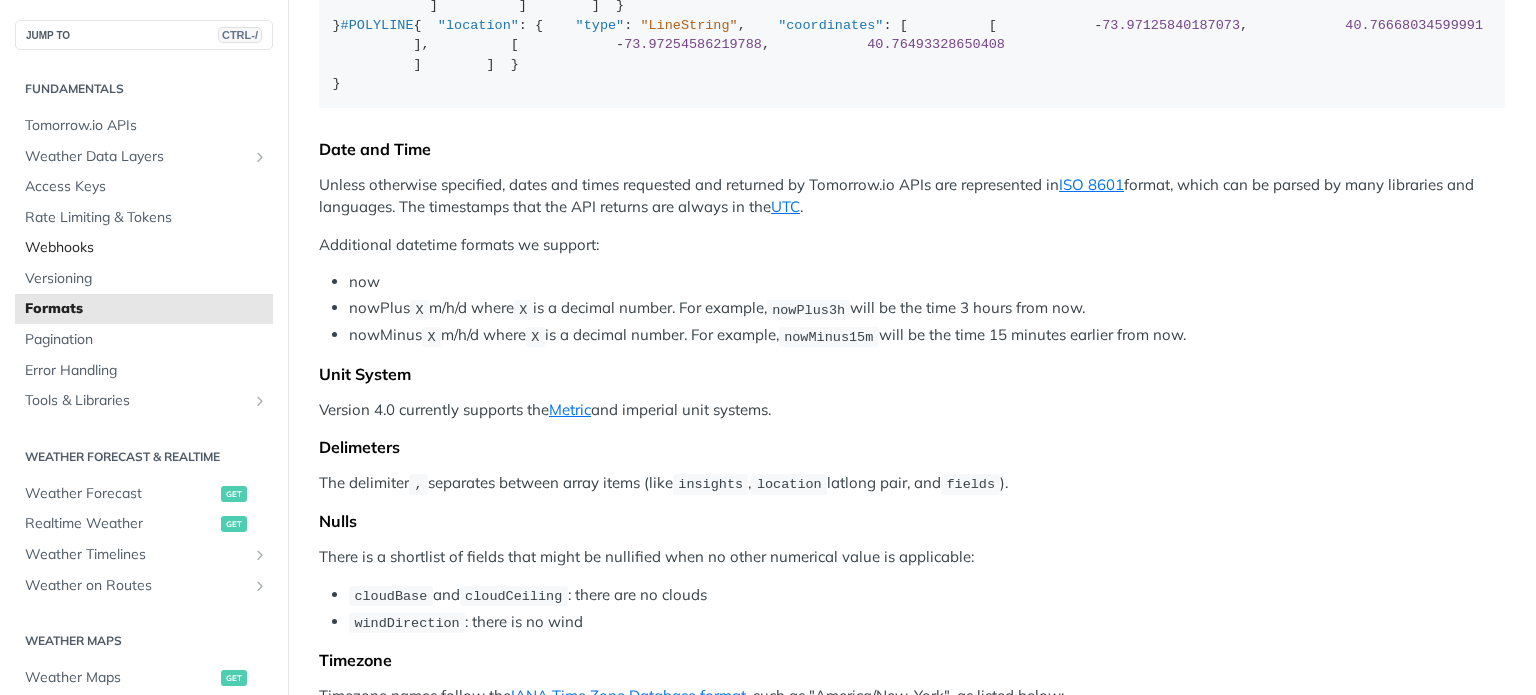 click on "Webhooks" at bounding box center [146, 248] 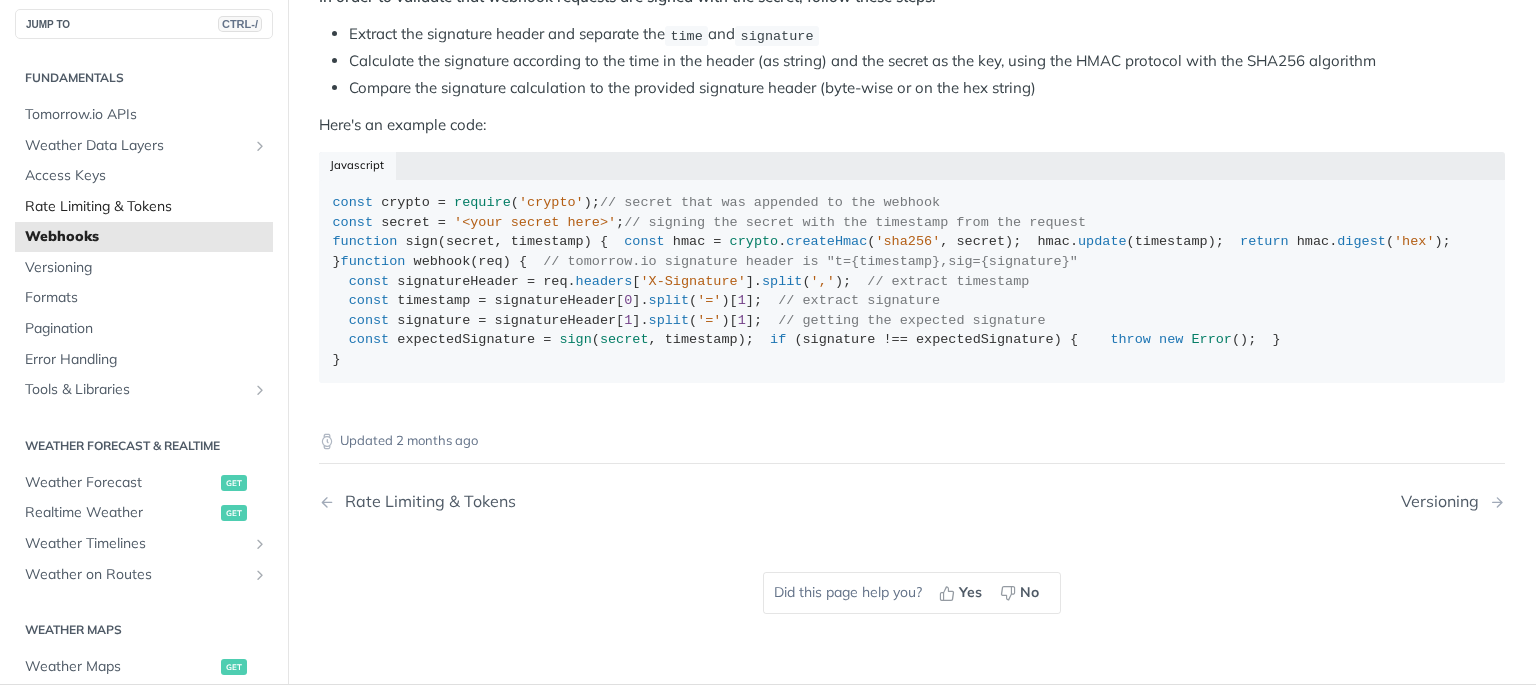 click on "Rate Limiting & Tokens" at bounding box center (146, 206) 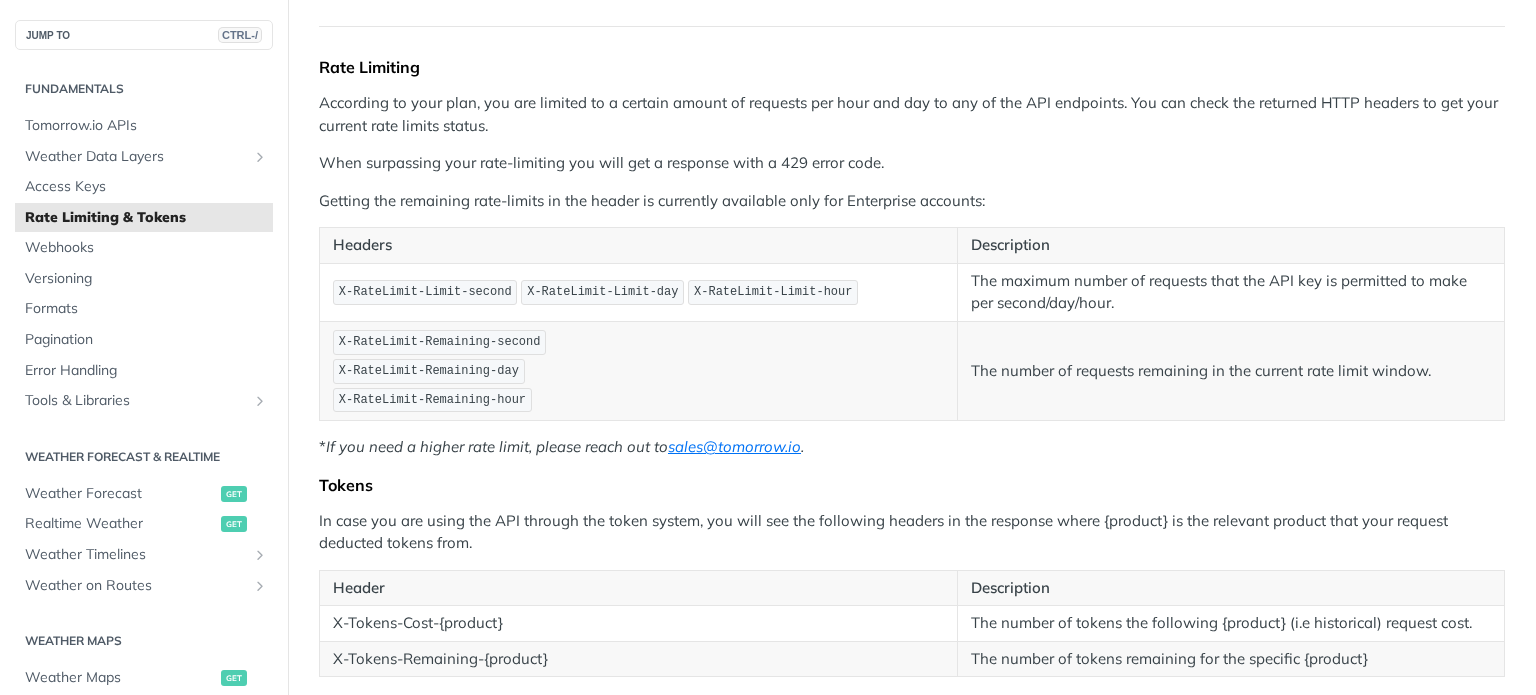 scroll, scrollTop: 0, scrollLeft: 0, axis: both 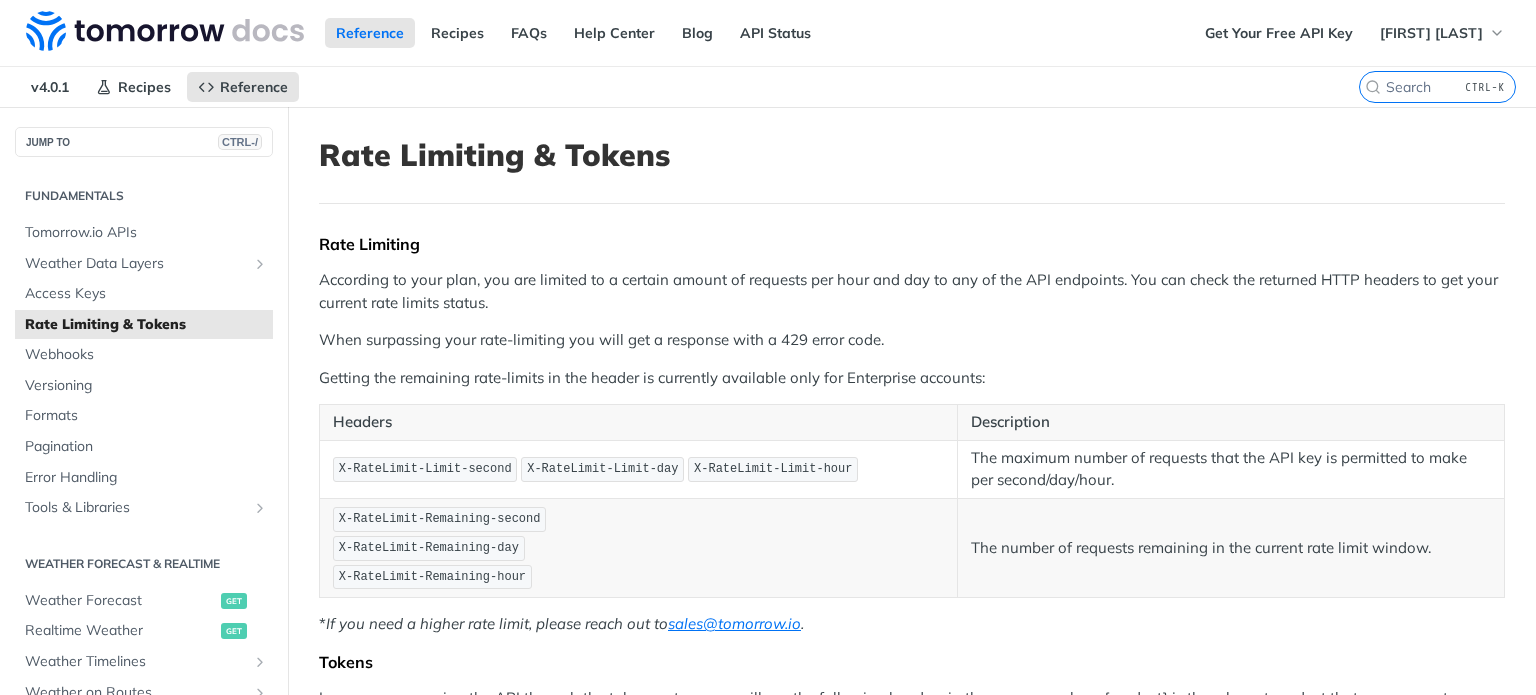 click on "Fundamentals Tomorrow.io APIs Weather Data Layers Core Probabilistic Forecasting Weather Codes Historical Advanced Precipitation Air Quality Pollen Fire Flood Soil Lightning Maritime Solar Aviation Low-Level Altitudes Wet Bulb Globe Temperature Access Keys Rate Limiting & Tokens Webhooks Versioning Formats Pagination Error Handling Tools & Libraries Postman Collection Sample Code Community Projects Weather Forecast & realtime Weather Forecast get Realtime Weather get Weather Timelines Retrieve Timelines post Weather on Routes Retrieve a Route post Weather Maps Weather Maps get Historical Weather Weather Recent History get Historical API Retrieve Historical Weather post Historical Climate Normals Retrieve Climate Normals post Tomorrow.io API Locations API List Locations get Create a Location post Retrieve a Location get Update a Location put Delete a Location delete Add Location Tags post Remove Location Tags post Insights API Templates List Insights get Create an Insight post Retrieve an Insight get put post" at bounding box center (144, 811) 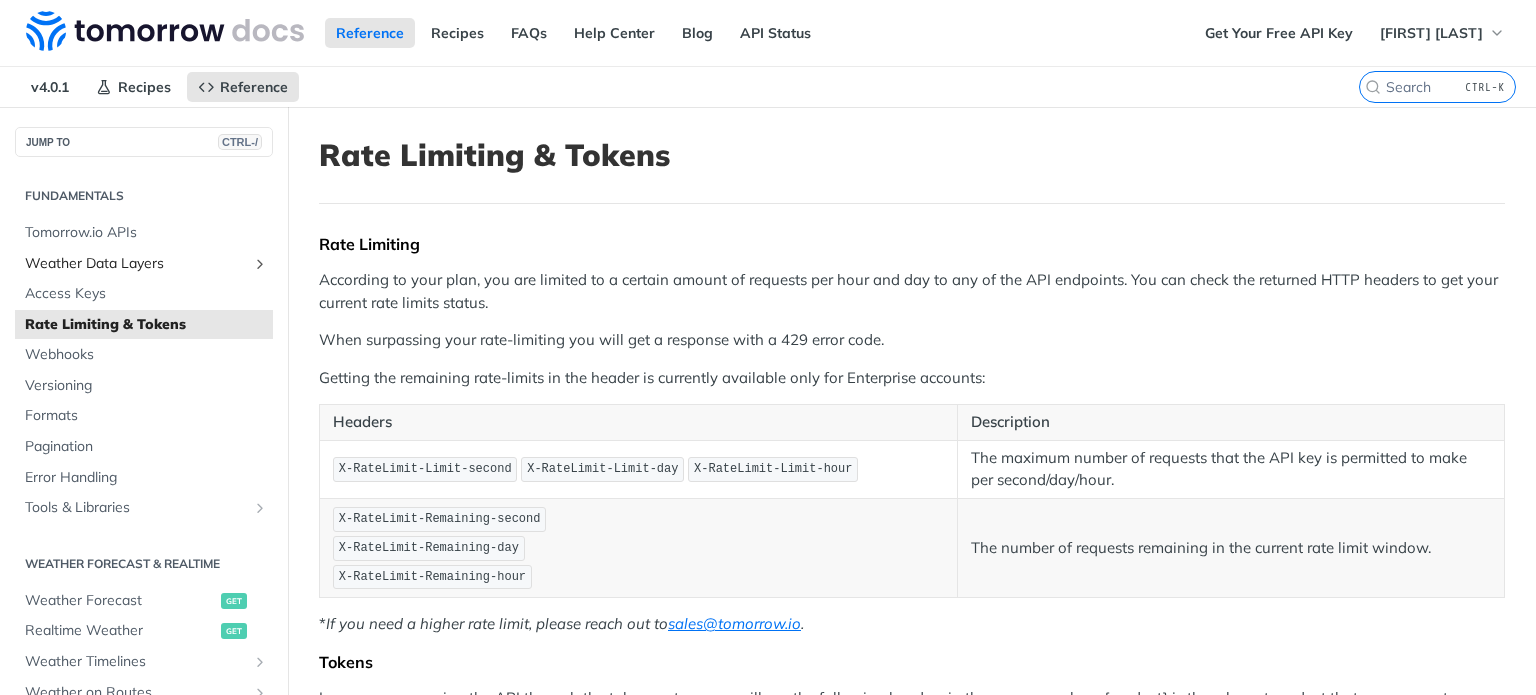 click at bounding box center (260, 264) 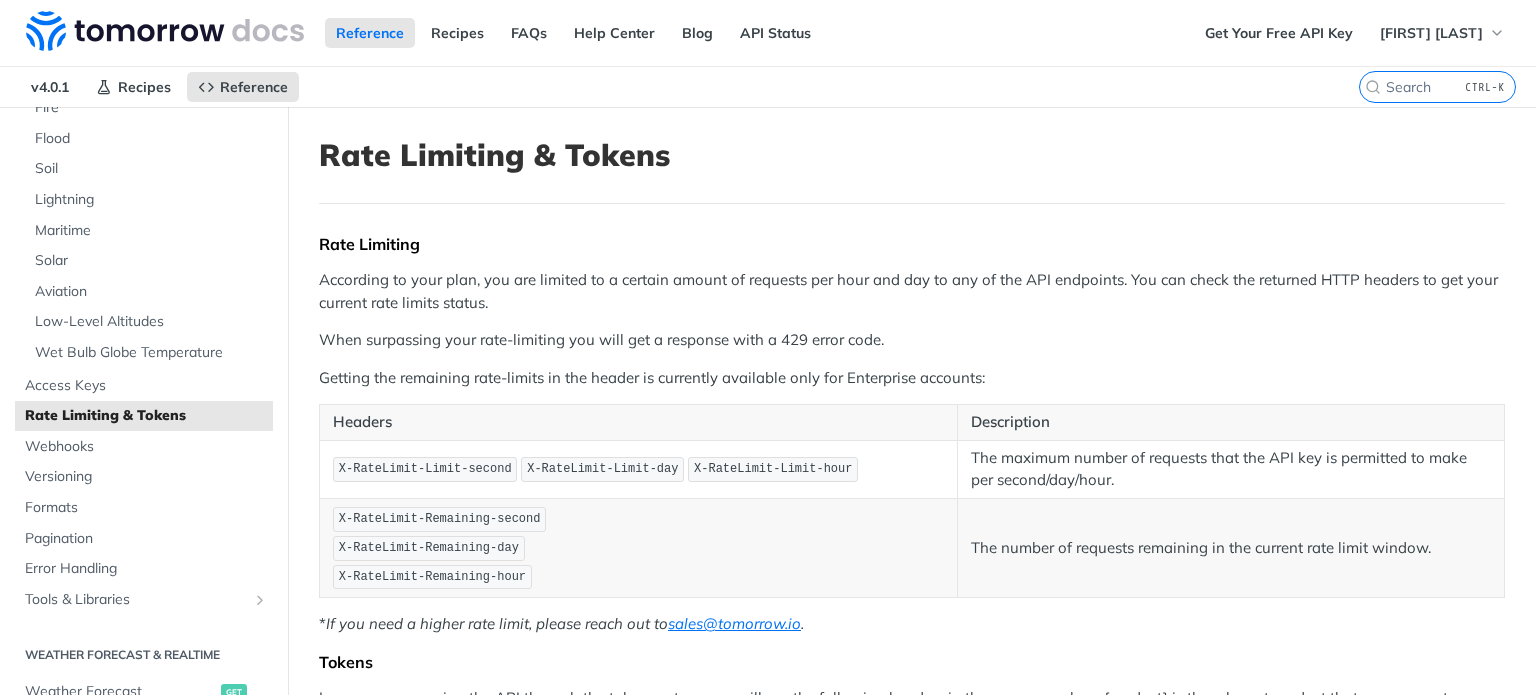 scroll, scrollTop: 500, scrollLeft: 0, axis: vertical 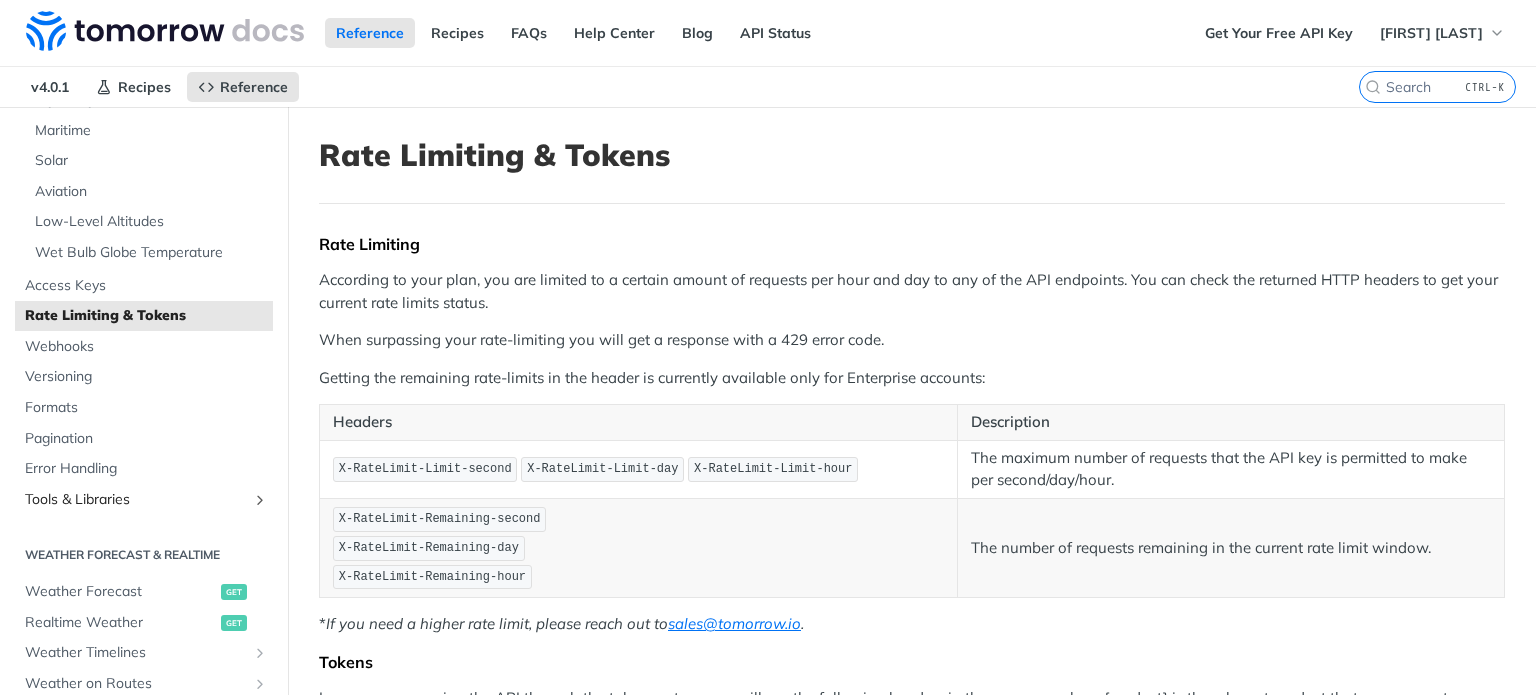 click on "Tools & Libraries" at bounding box center (136, 500) 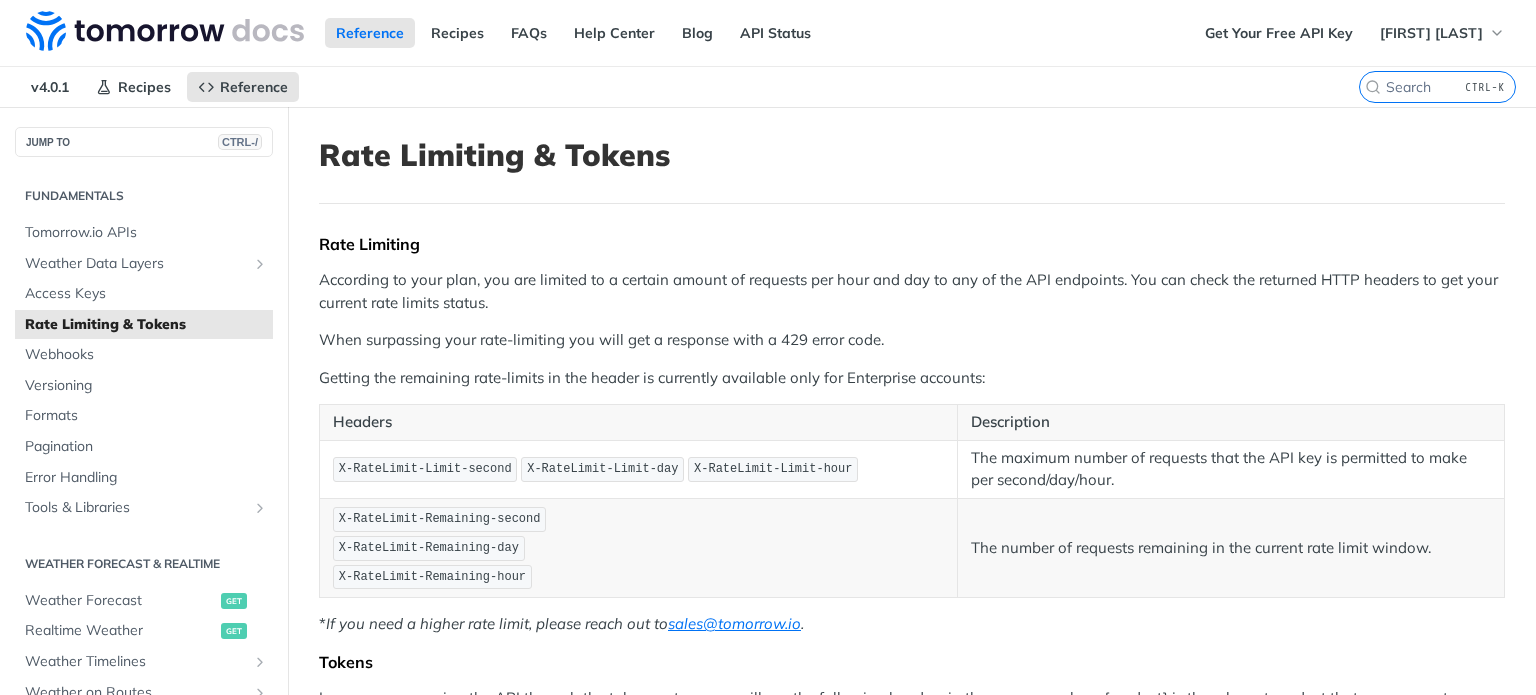 scroll, scrollTop: 0, scrollLeft: 0, axis: both 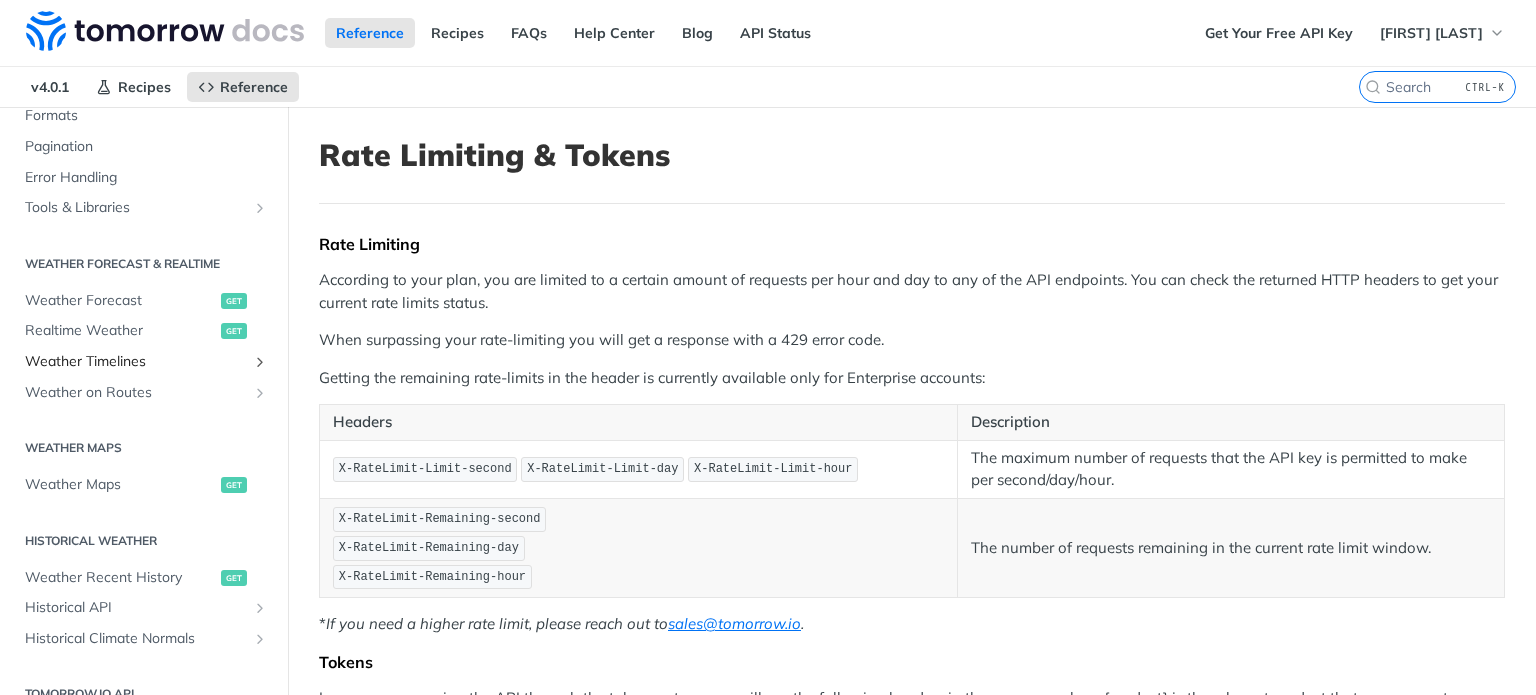 click on "Weather Timelines" at bounding box center (136, 362) 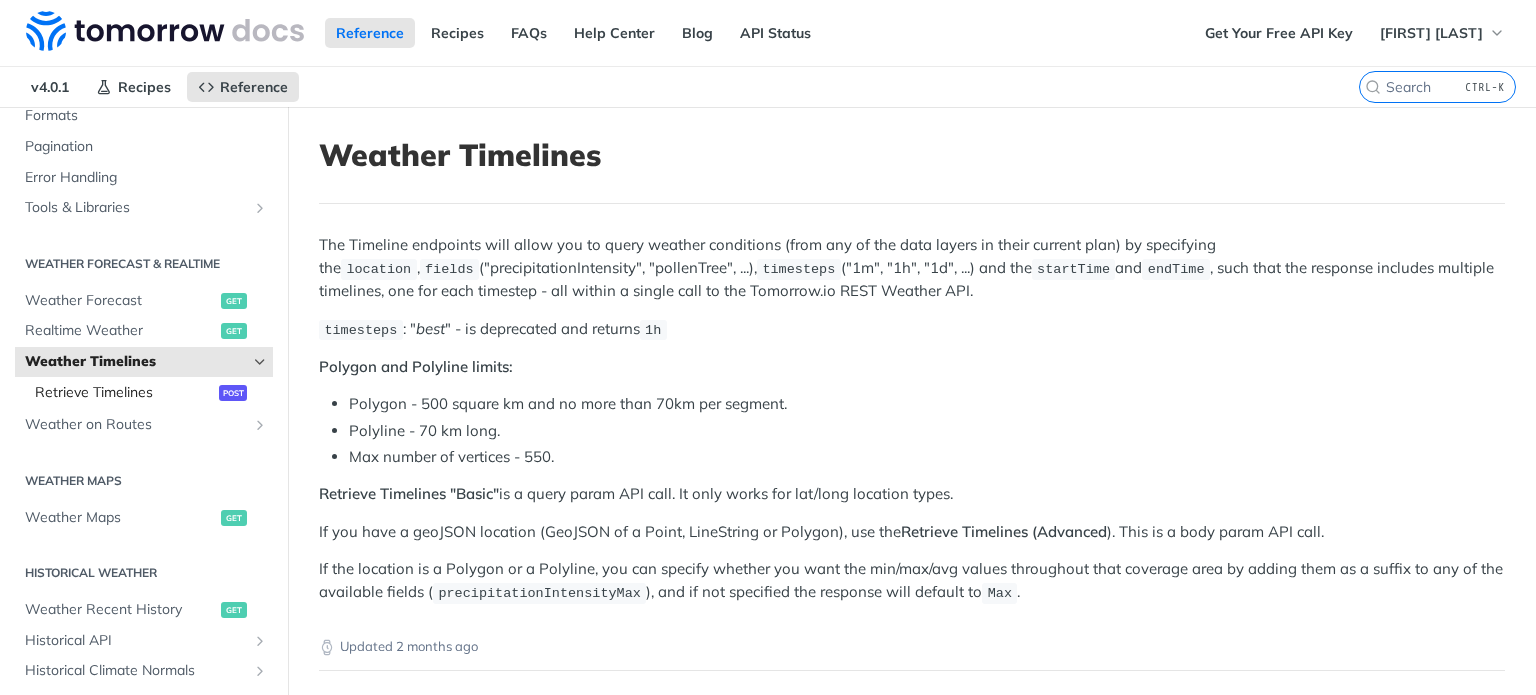 click on "Retrieve Timelines" at bounding box center (124, 393) 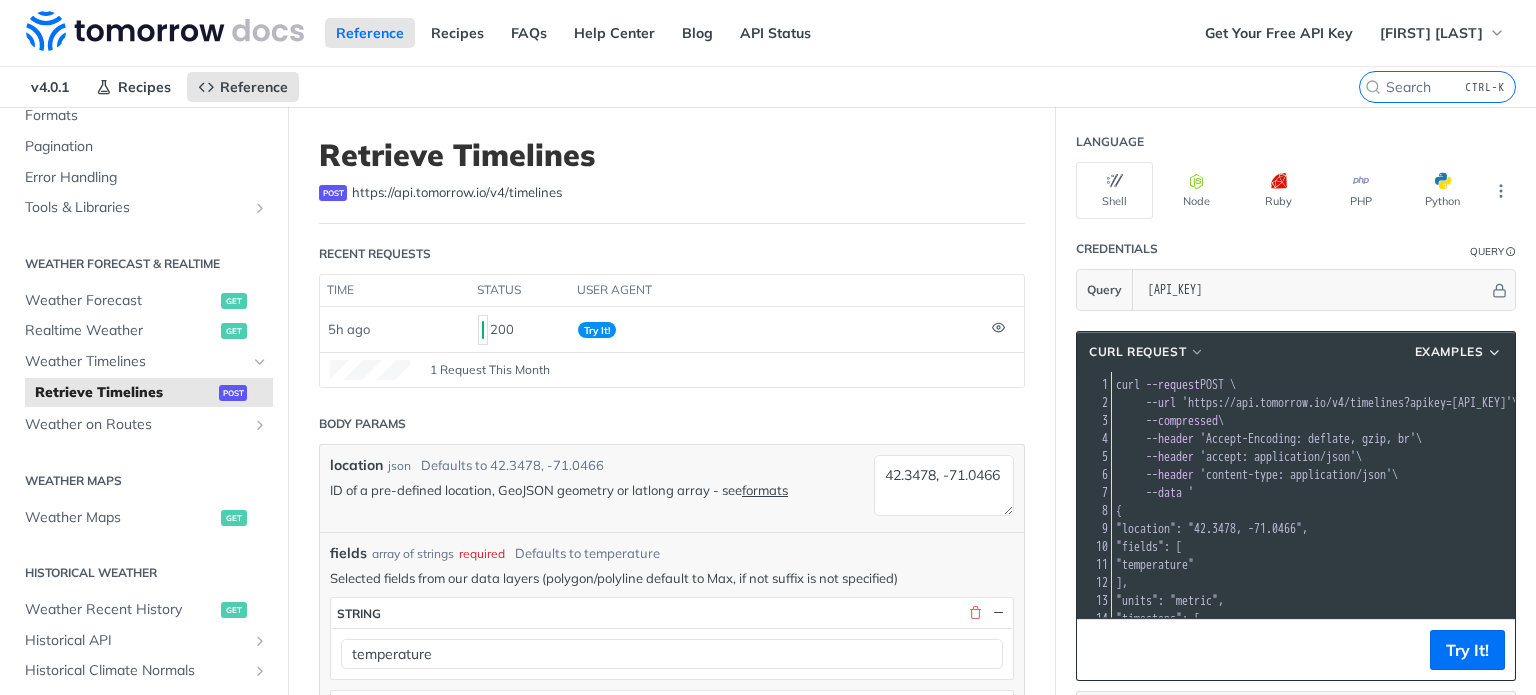 scroll, scrollTop: 300, scrollLeft: 0, axis: vertical 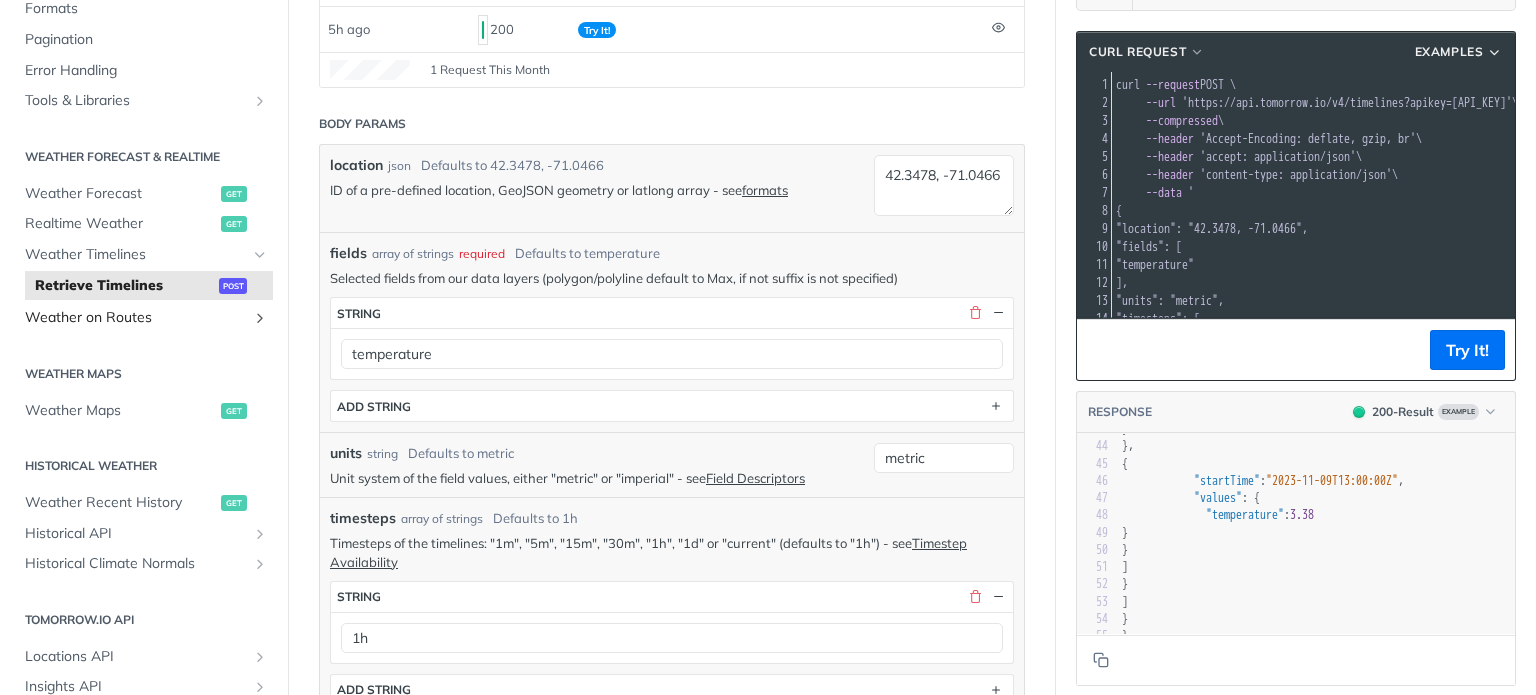 click on "Weather on Routes" at bounding box center [136, 318] 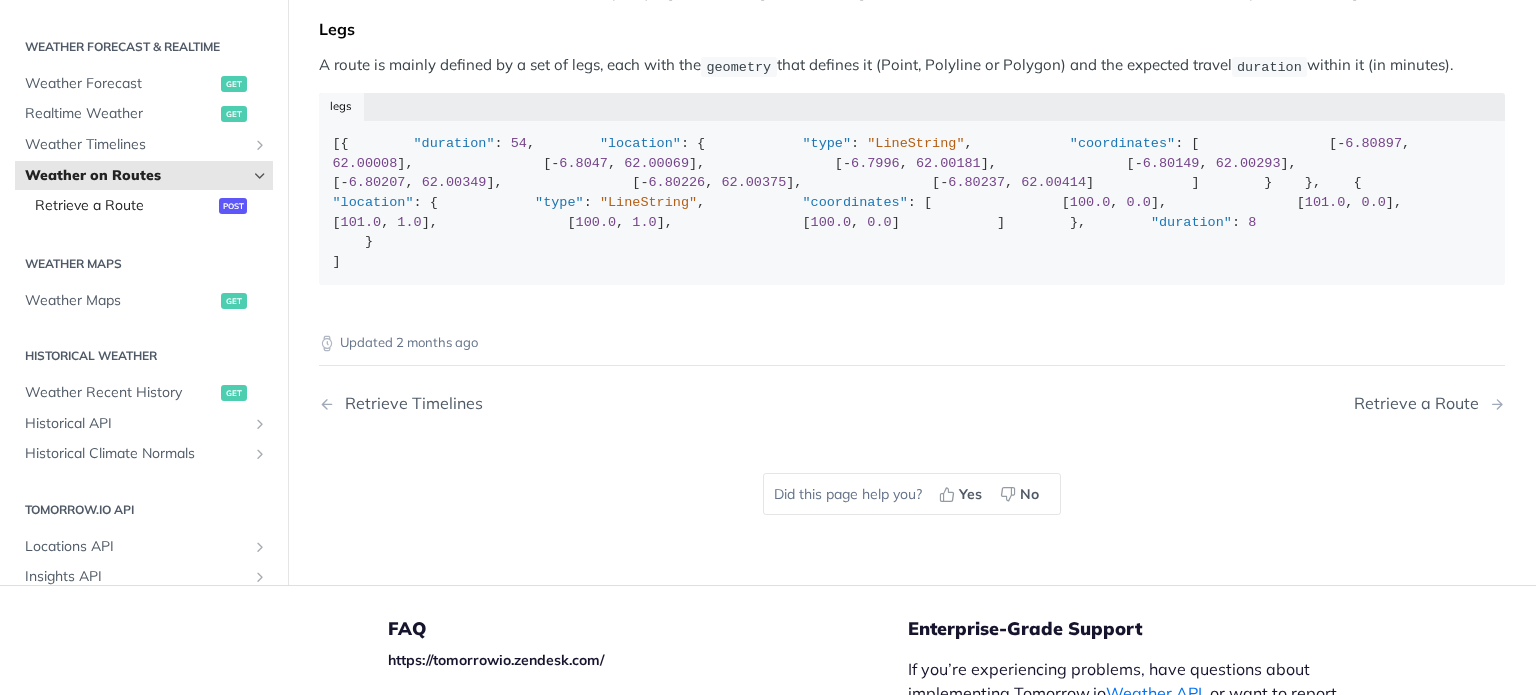 click on "Retrieve a Route" at bounding box center (124, 207) 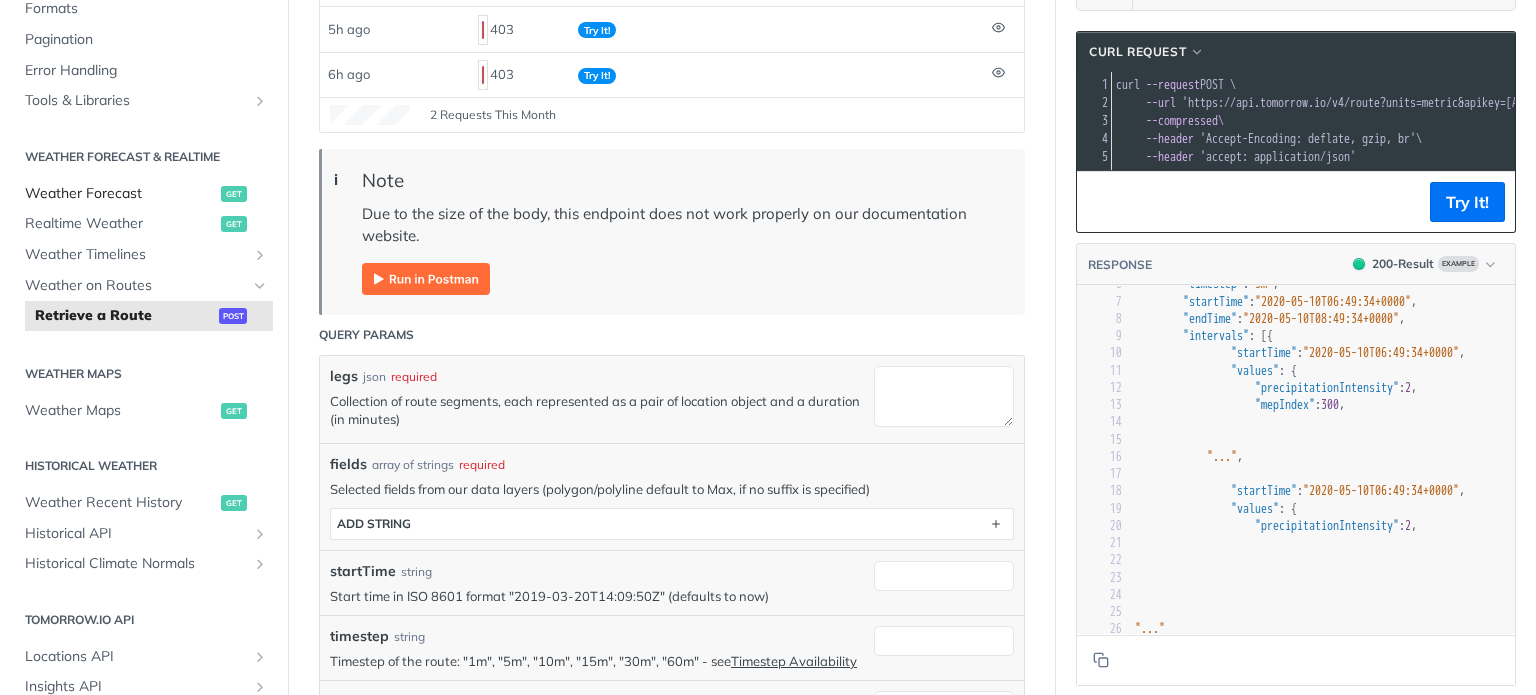 click on "Weather Forecast" at bounding box center [120, 194] 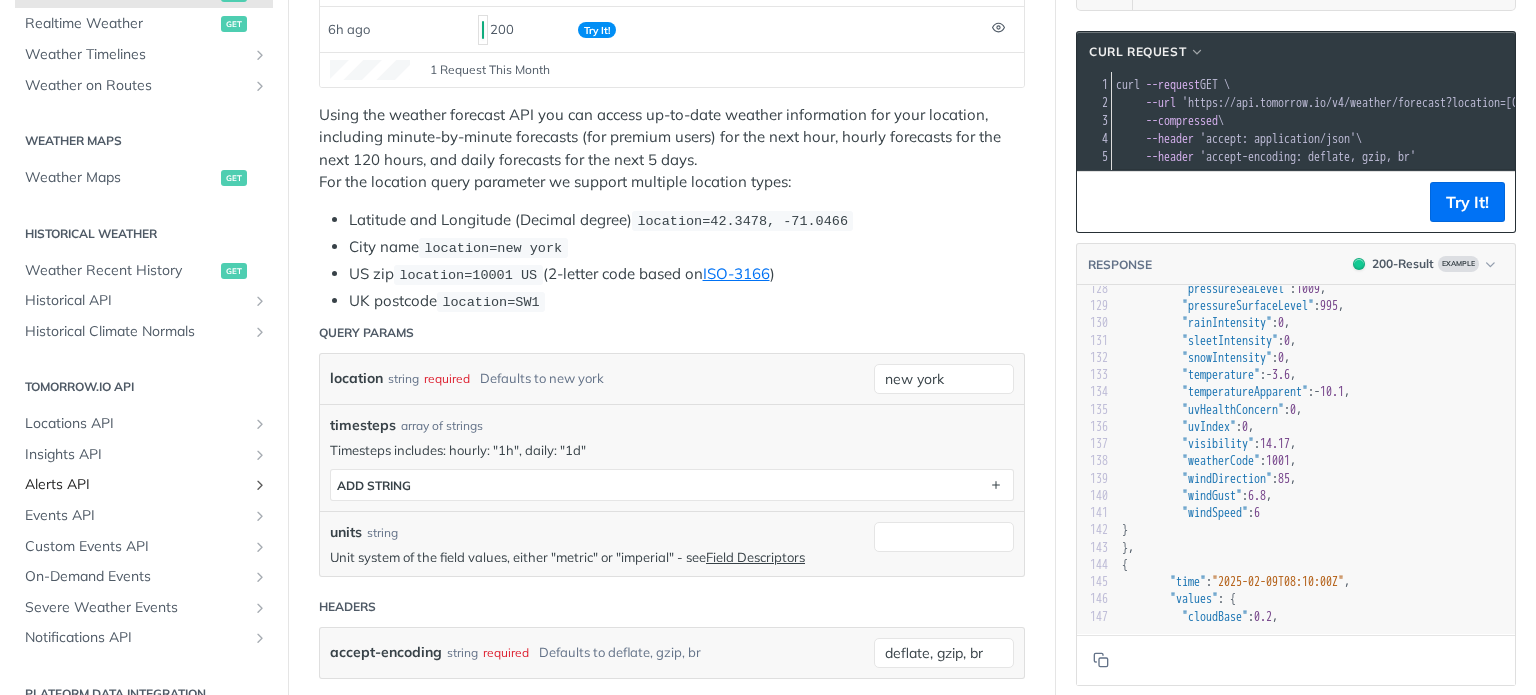 click on "Alerts API" at bounding box center (136, 485) 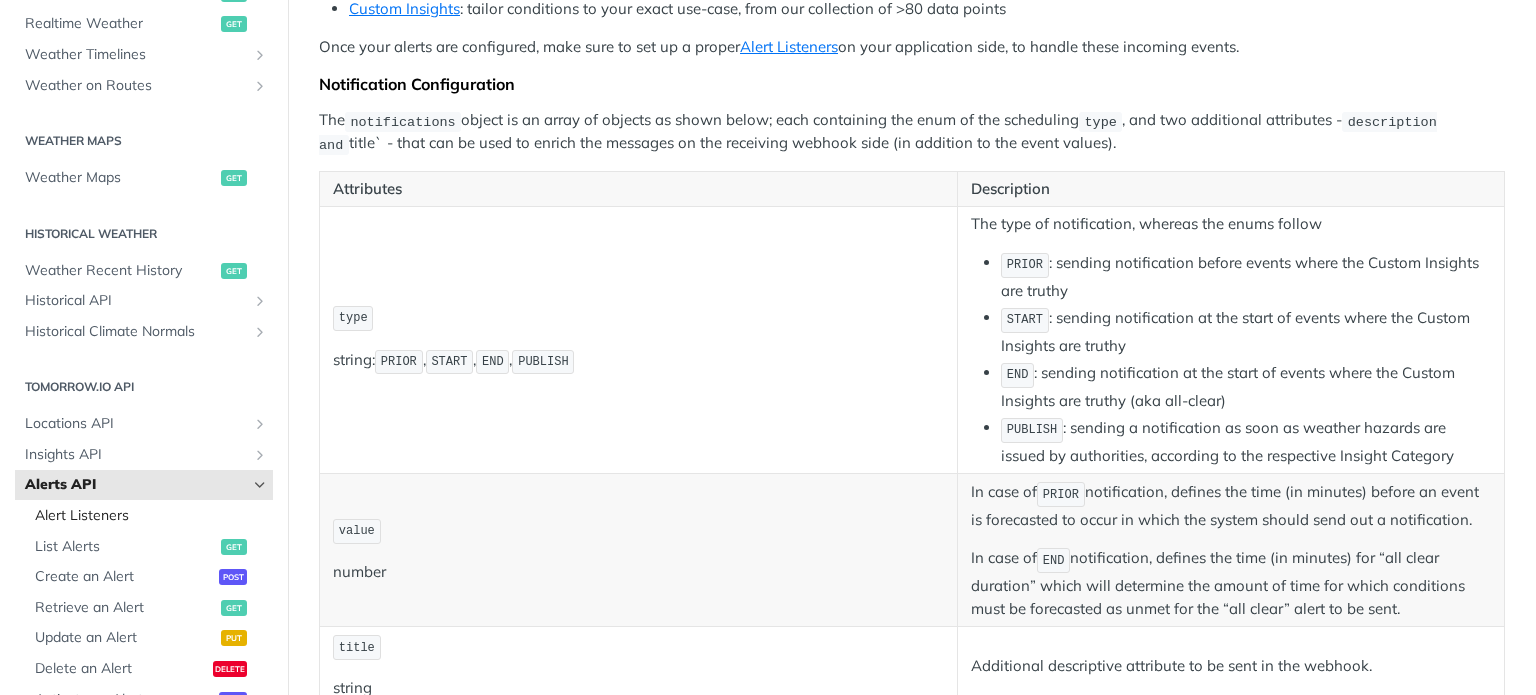 click on "Alert Listeners" at bounding box center [151, 516] 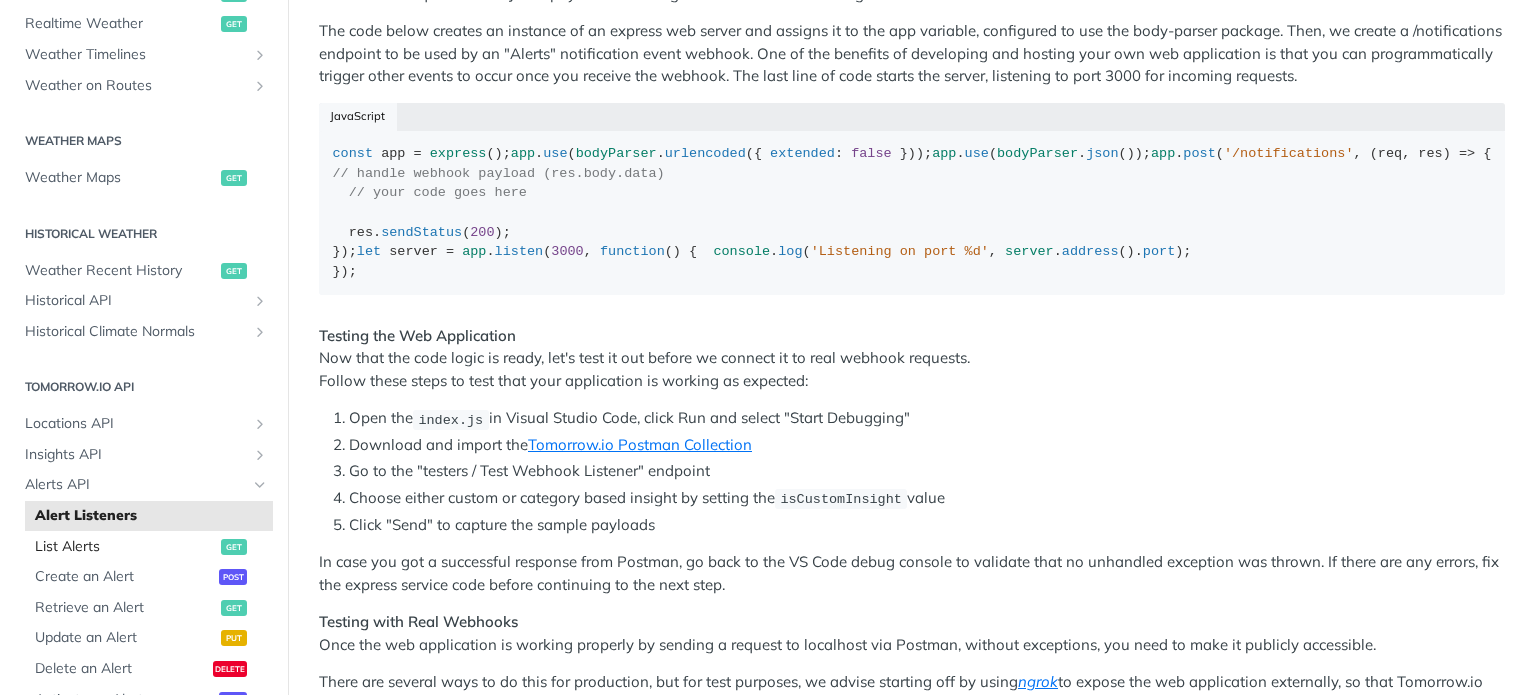click on "List Alerts get" at bounding box center [149, 547] 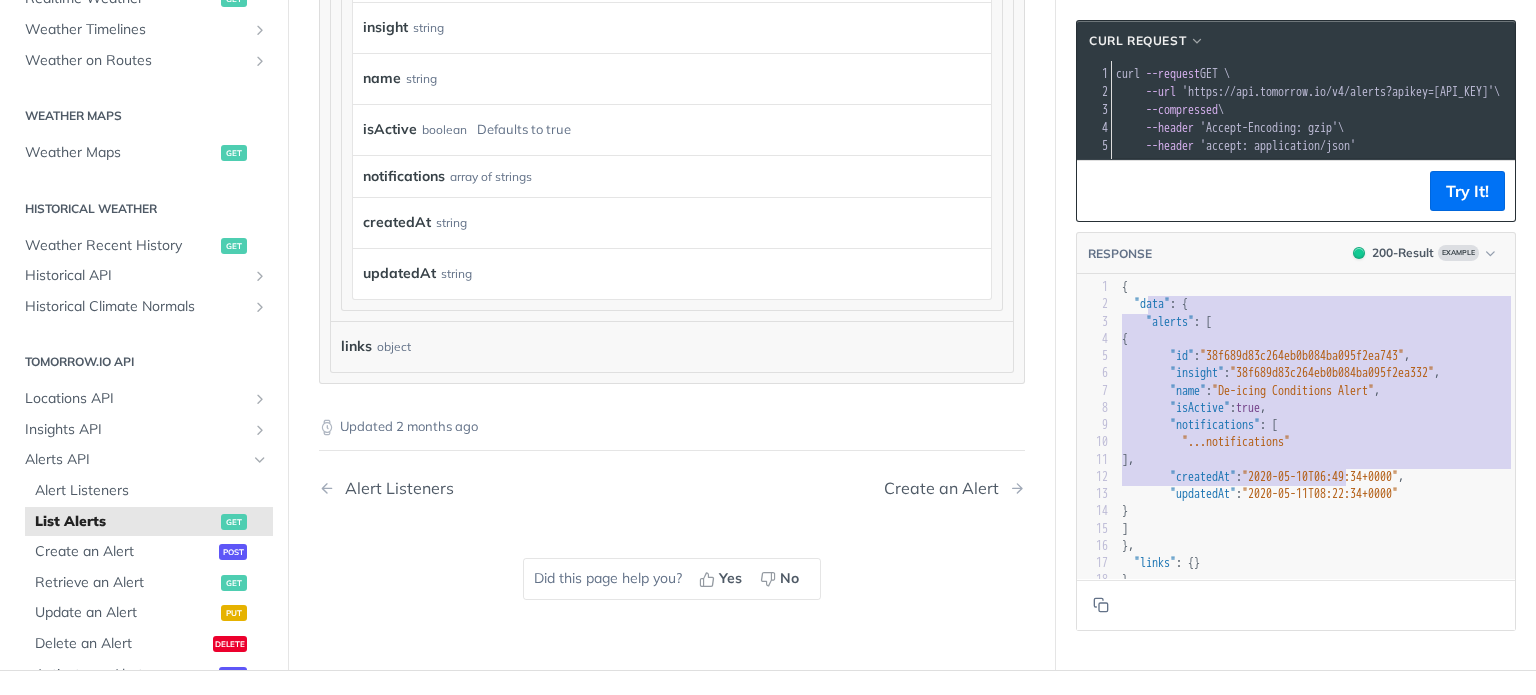 type on "ata": {
"alerts": [
{
"id": "[UUID]",
"insight": "[UUID]",
"name": "De-icing Conditions Alert",
"isActive": true,
"notifications": [
"...notifications"
],
"createdAt": "[DATE]T[TIME]+0000",
"updatedAt": "[DATE]T[TIME]+0000"
}
]
}" 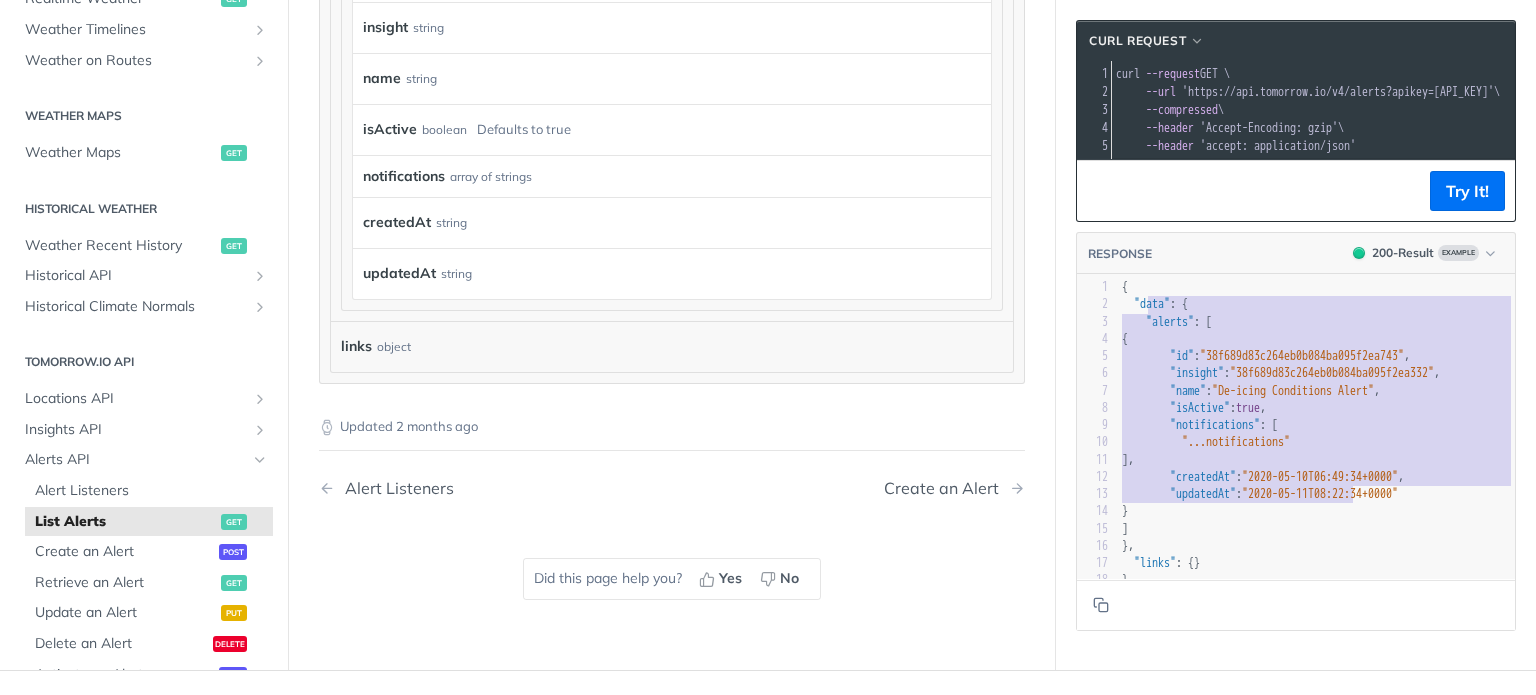 drag, startPoint x: 1147, startPoint y: 303, endPoint x: 1316, endPoint y: 495, distance: 255.78311 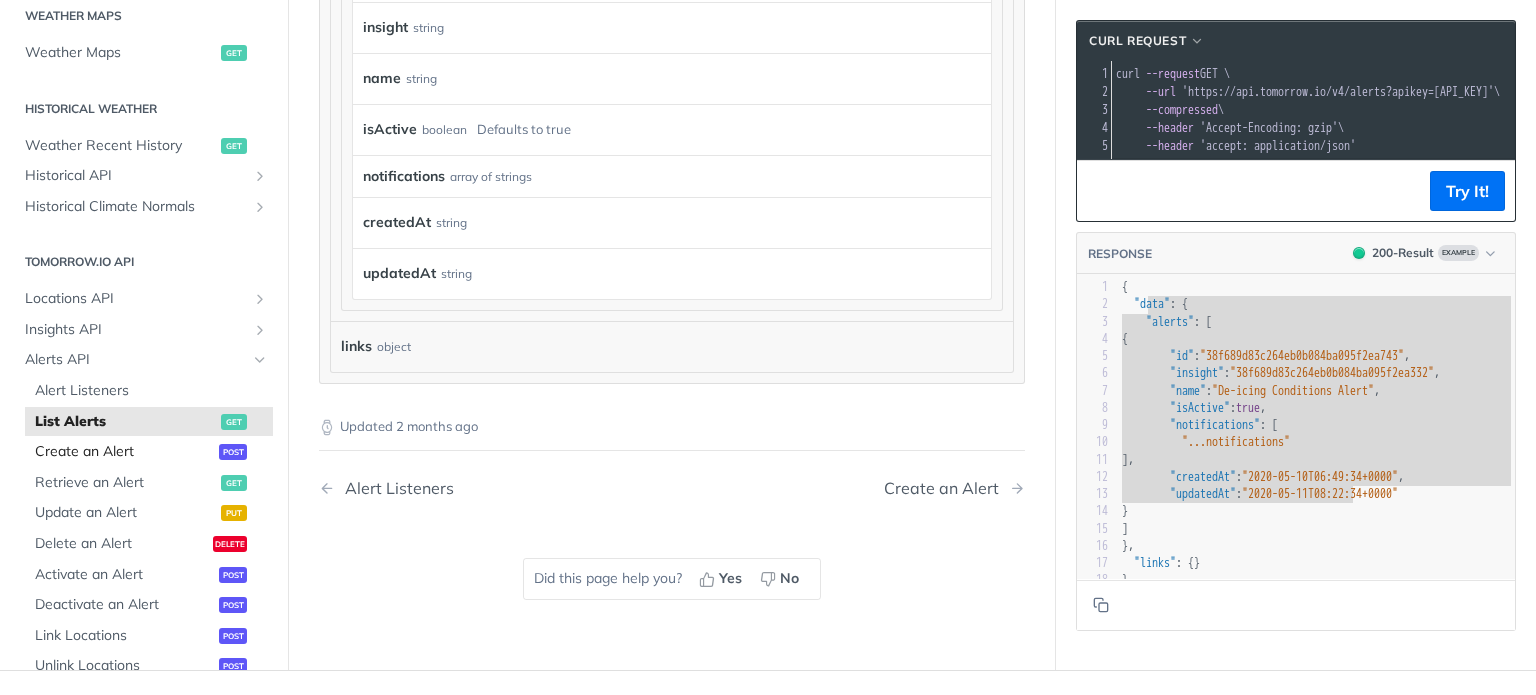 click on "Create an Alert" at bounding box center (124, 452) 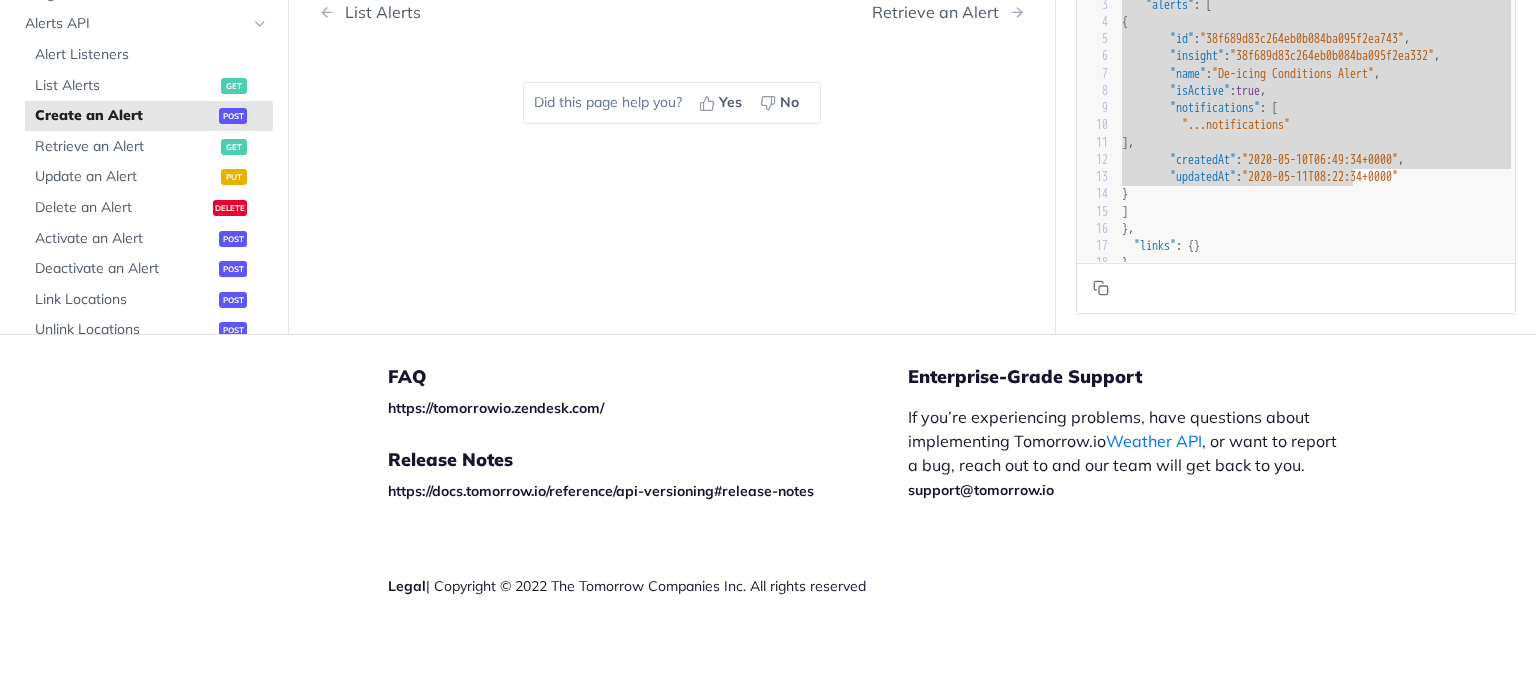 select on "true" 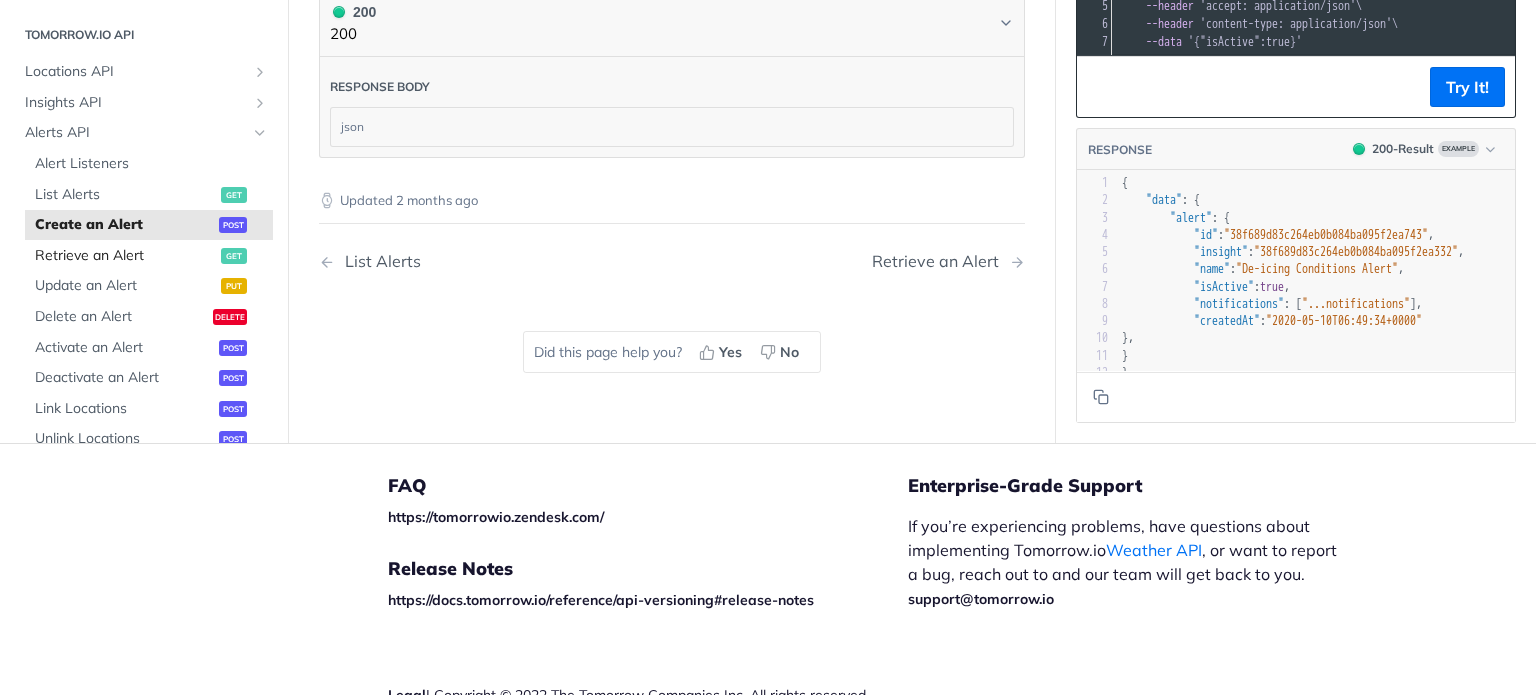 click on "Retrieve an Alert" at bounding box center (125, 256) 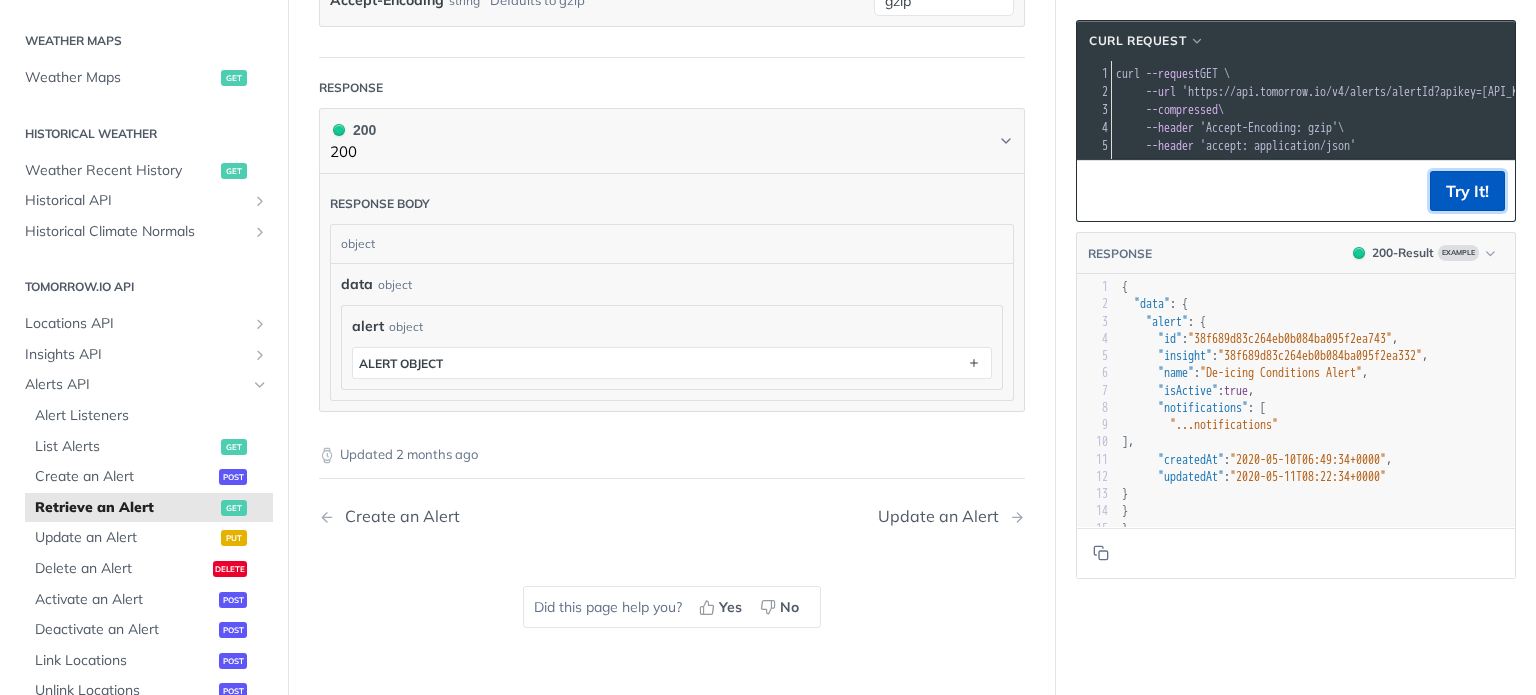 click on "Try It!" at bounding box center [1467, 191] 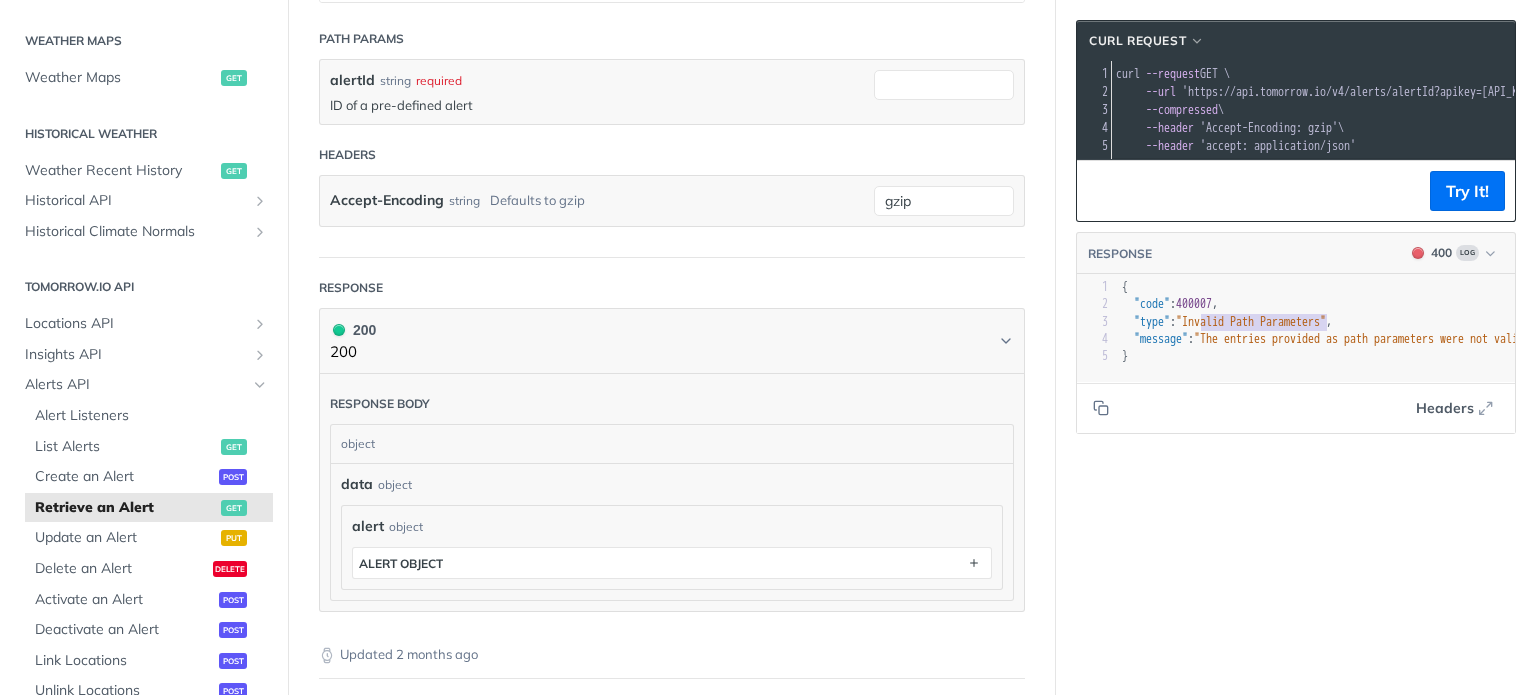 type on "nvalid Path Parameter" 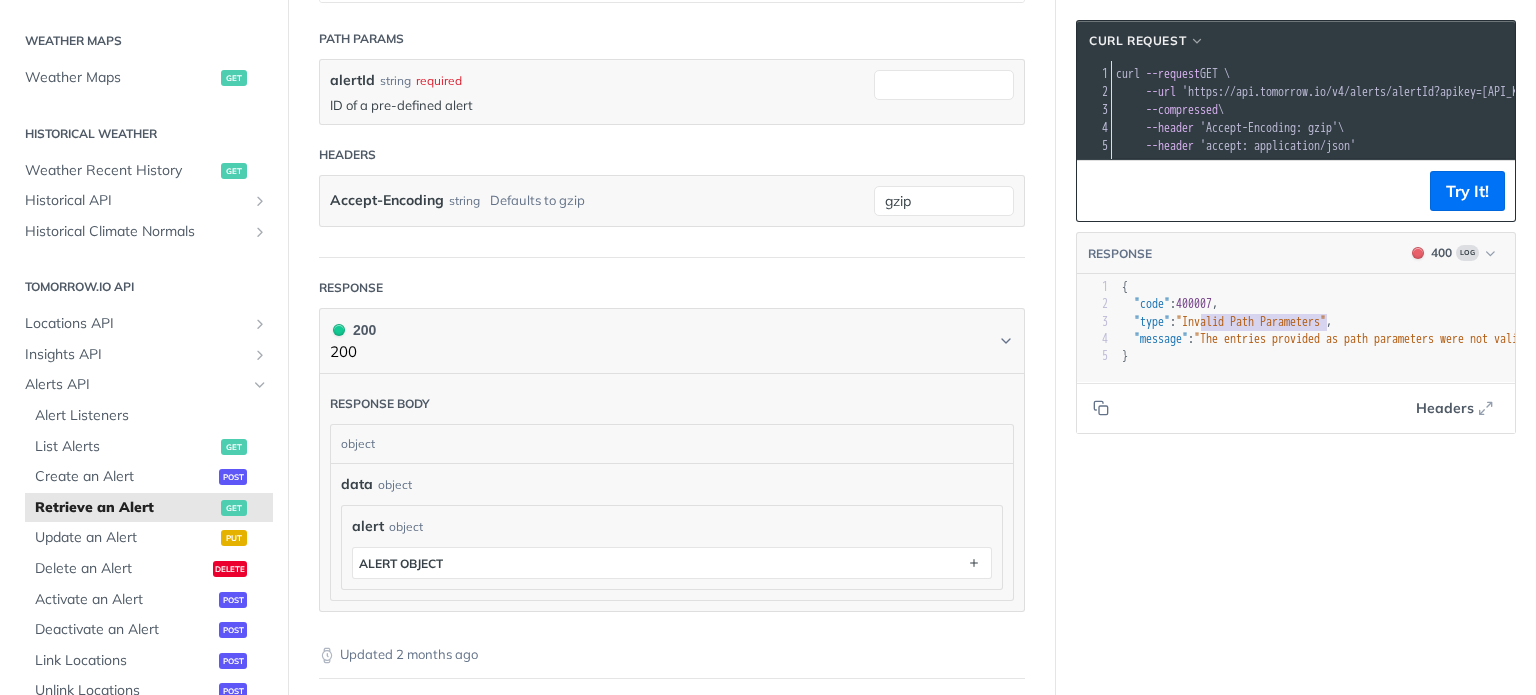 drag, startPoint x: 1183, startPoint y: 336, endPoint x: 1325, endPoint y: 339, distance: 142.0317 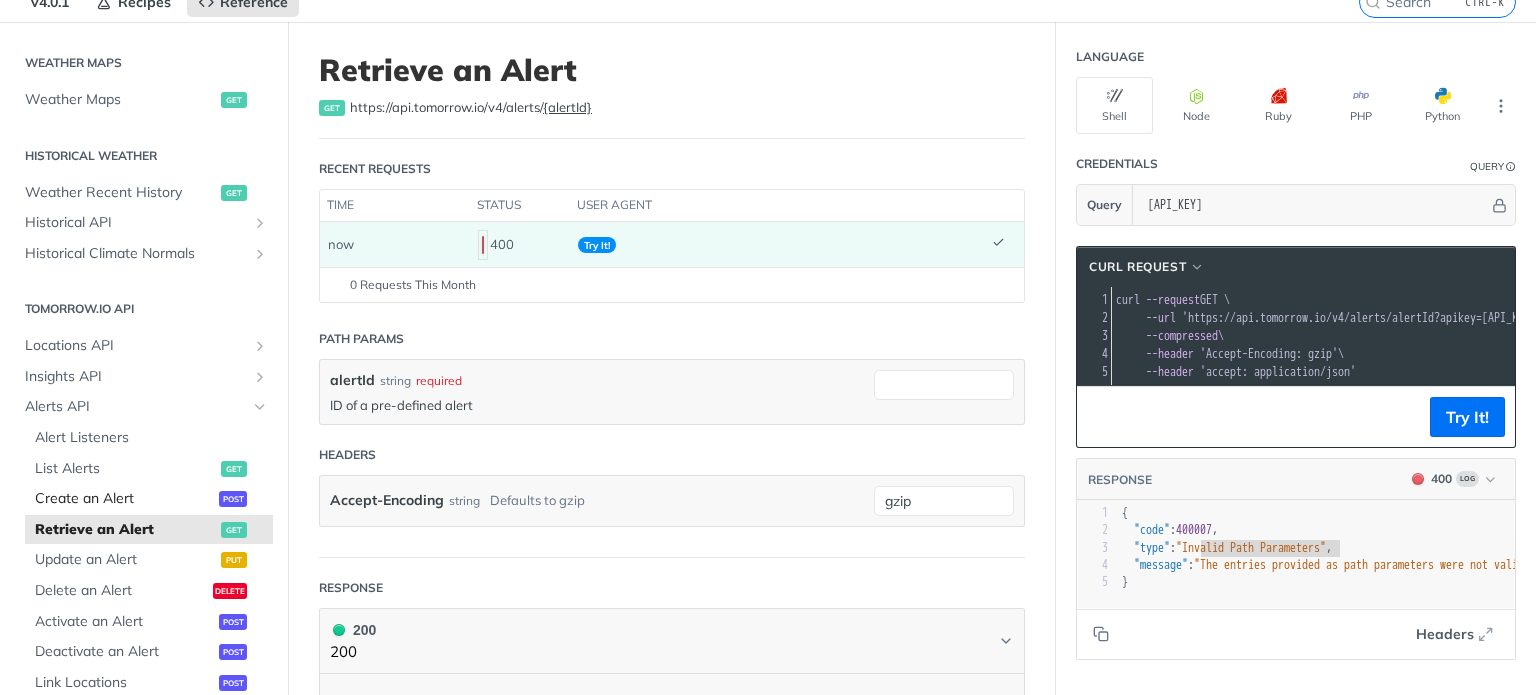 click on "Create an Alert" at bounding box center (124, 499) 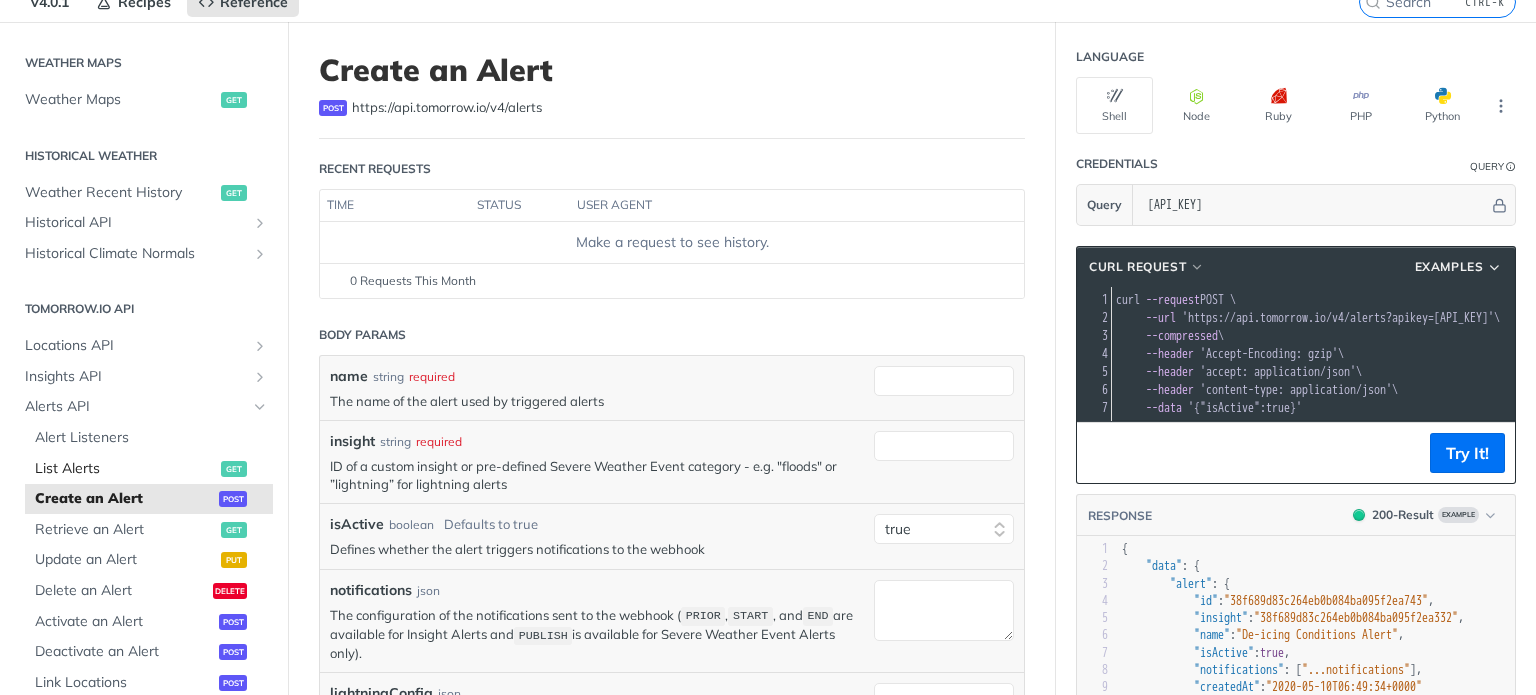 click on "List Alerts" at bounding box center [125, 469] 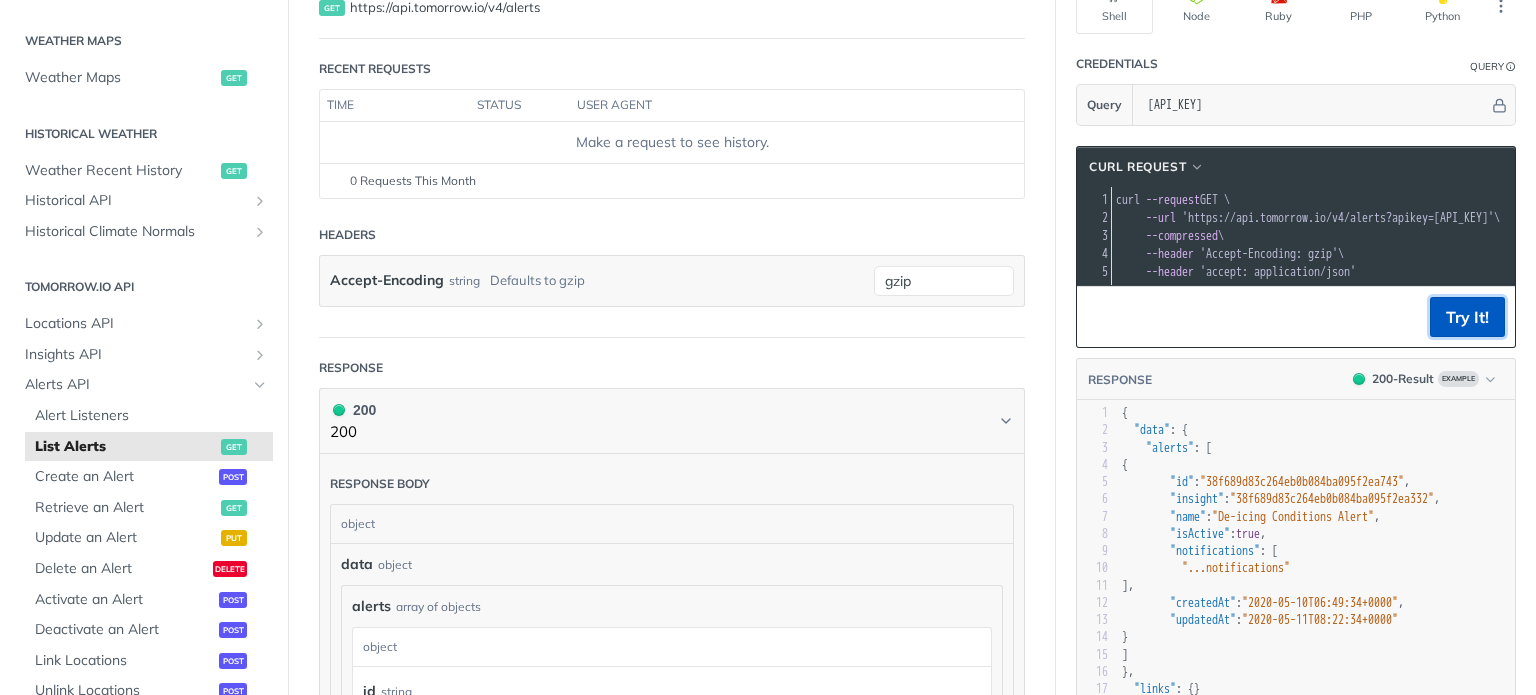 click on "Try It!" at bounding box center (1467, 317) 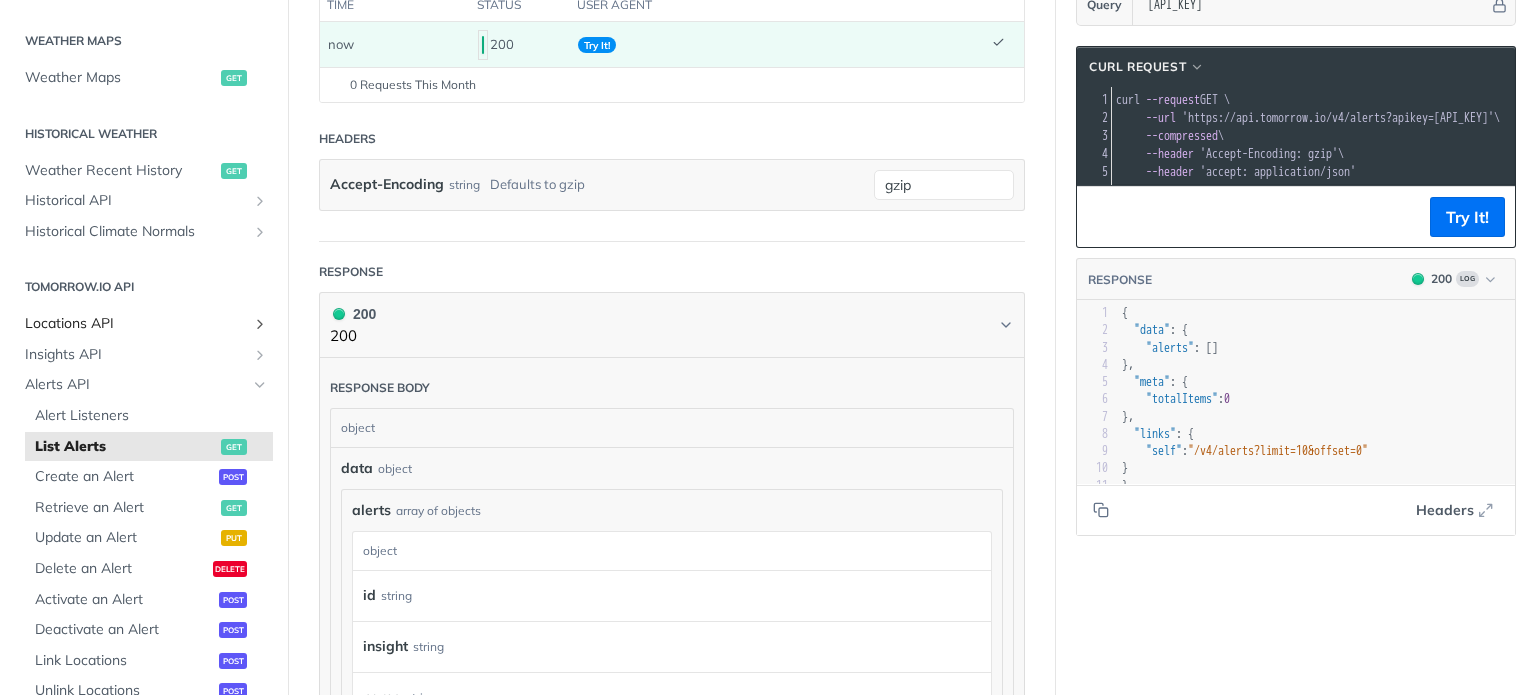 click on "Locations API" at bounding box center [136, 324] 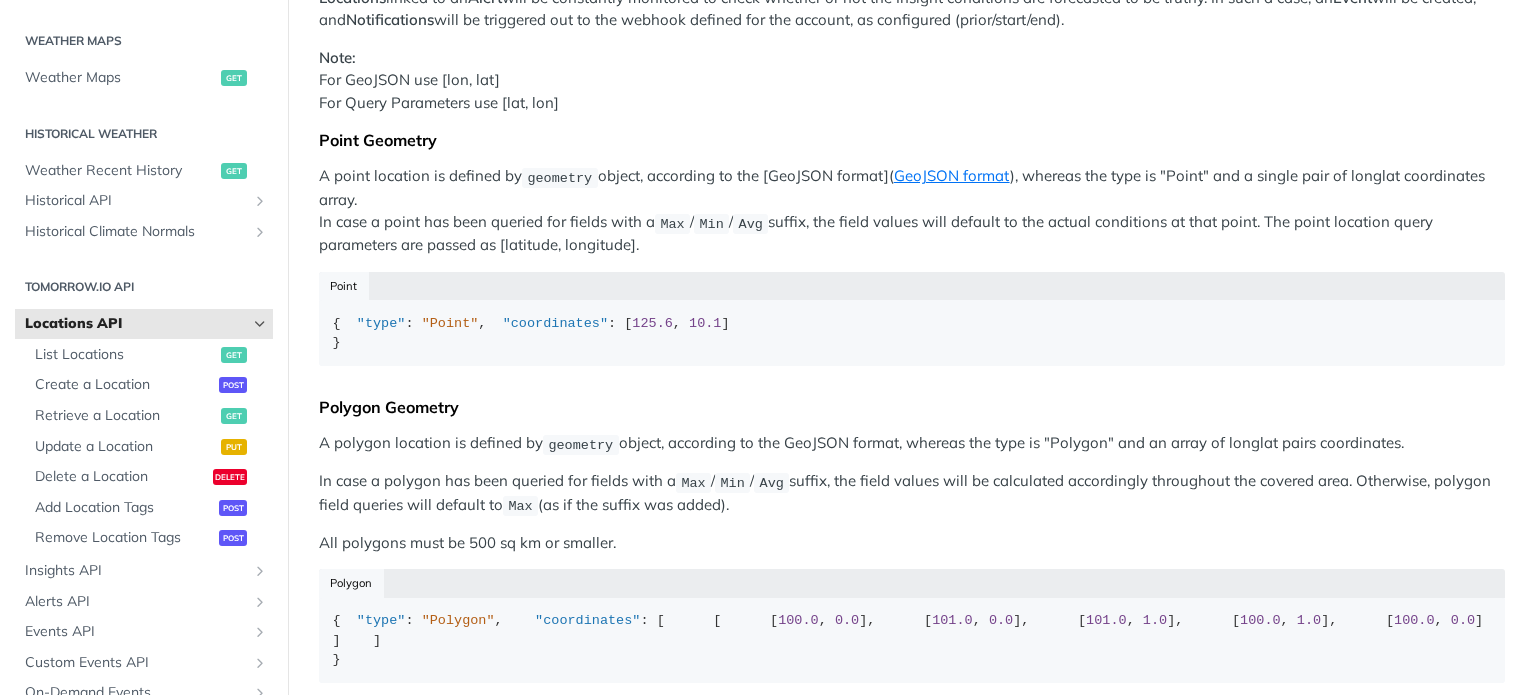 click on "Locations API" at bounding box center (136, 324) 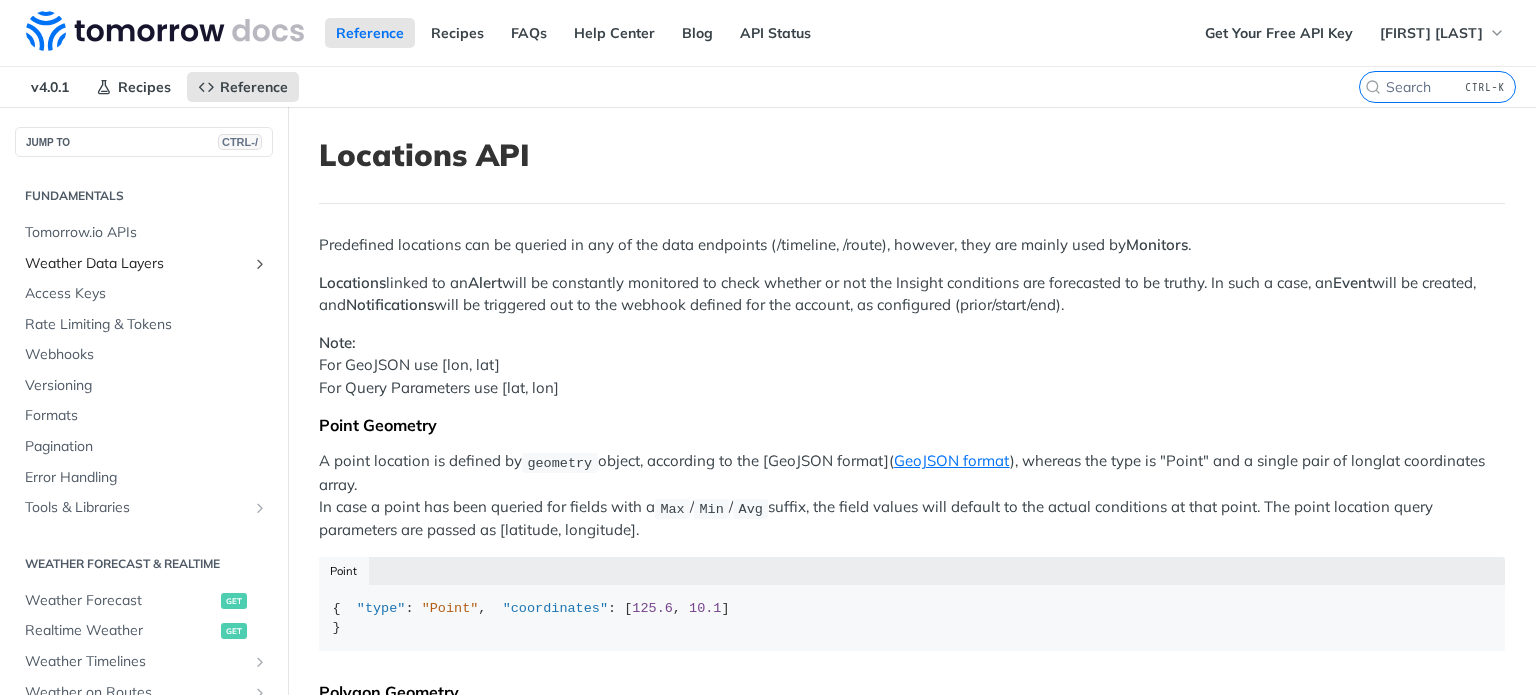 click on "Weather Data Layers" at bounding box center [136, 264] 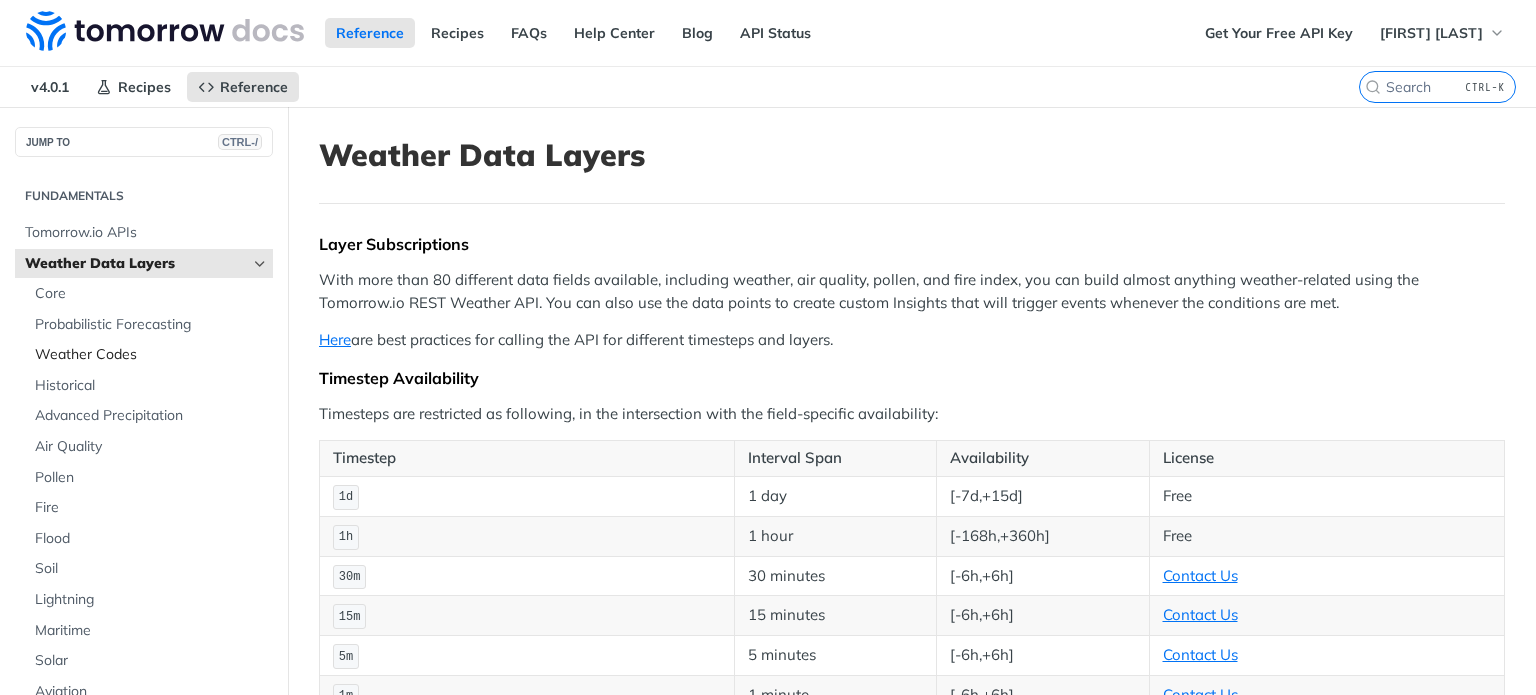 click on "Weather Codes" at bounding box center (151, 355) 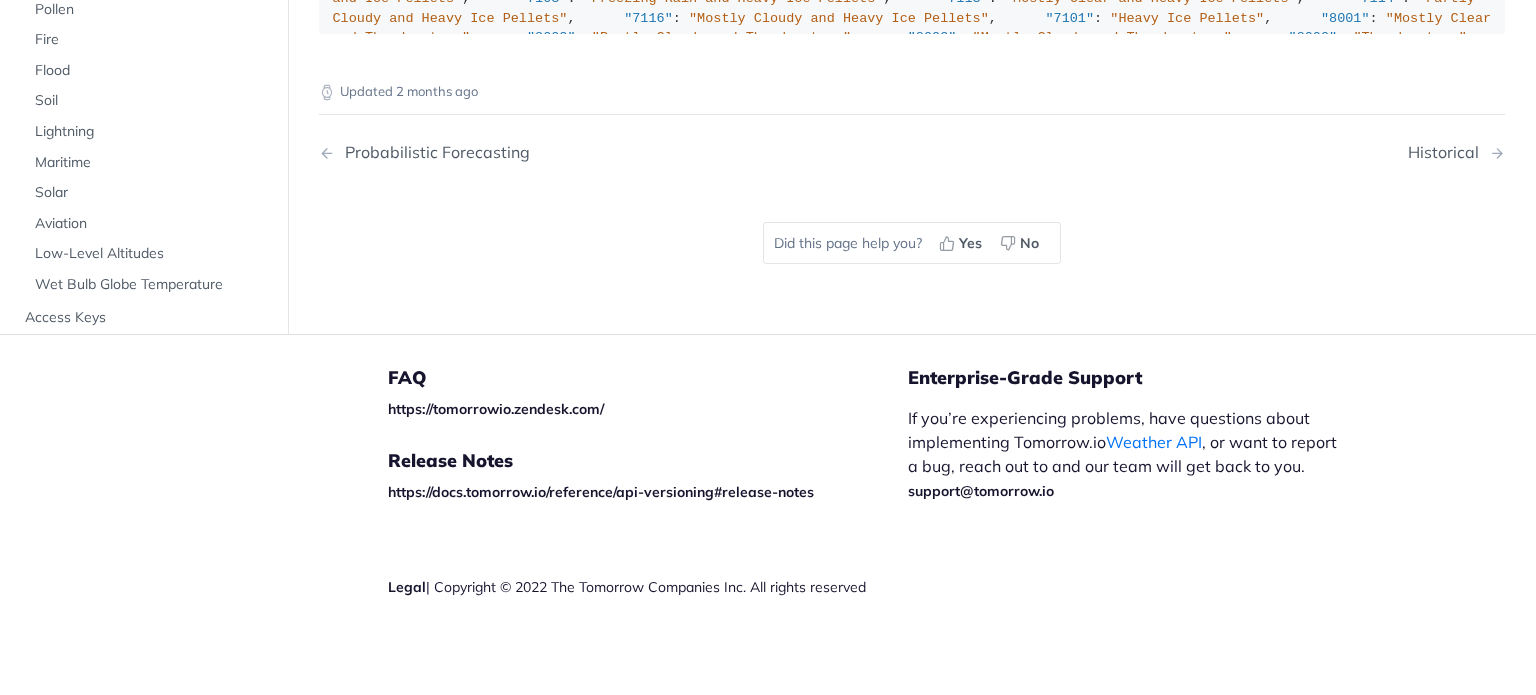 scroll, scrollTop: 14549, scrollLeft: 0, axis: vertical 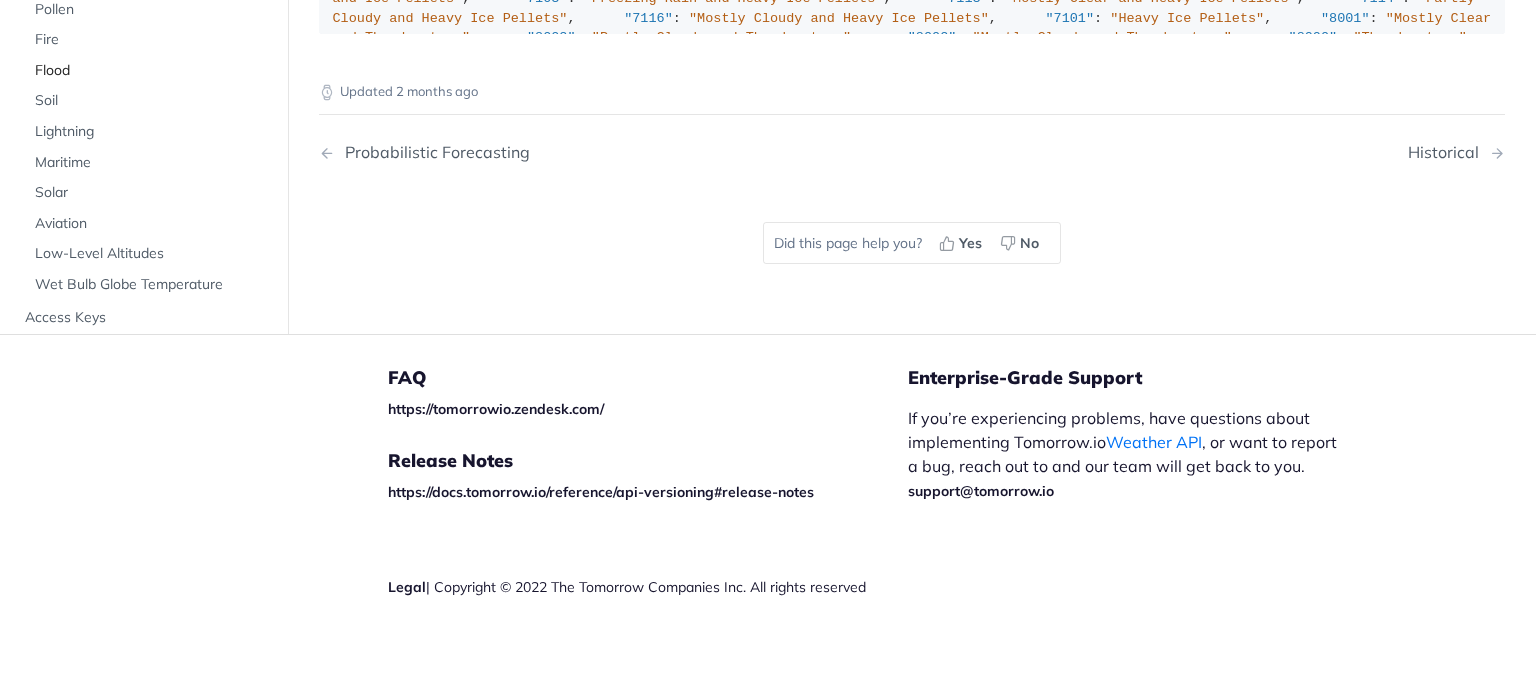 click on "Flood" at bounding box center [151, 71] 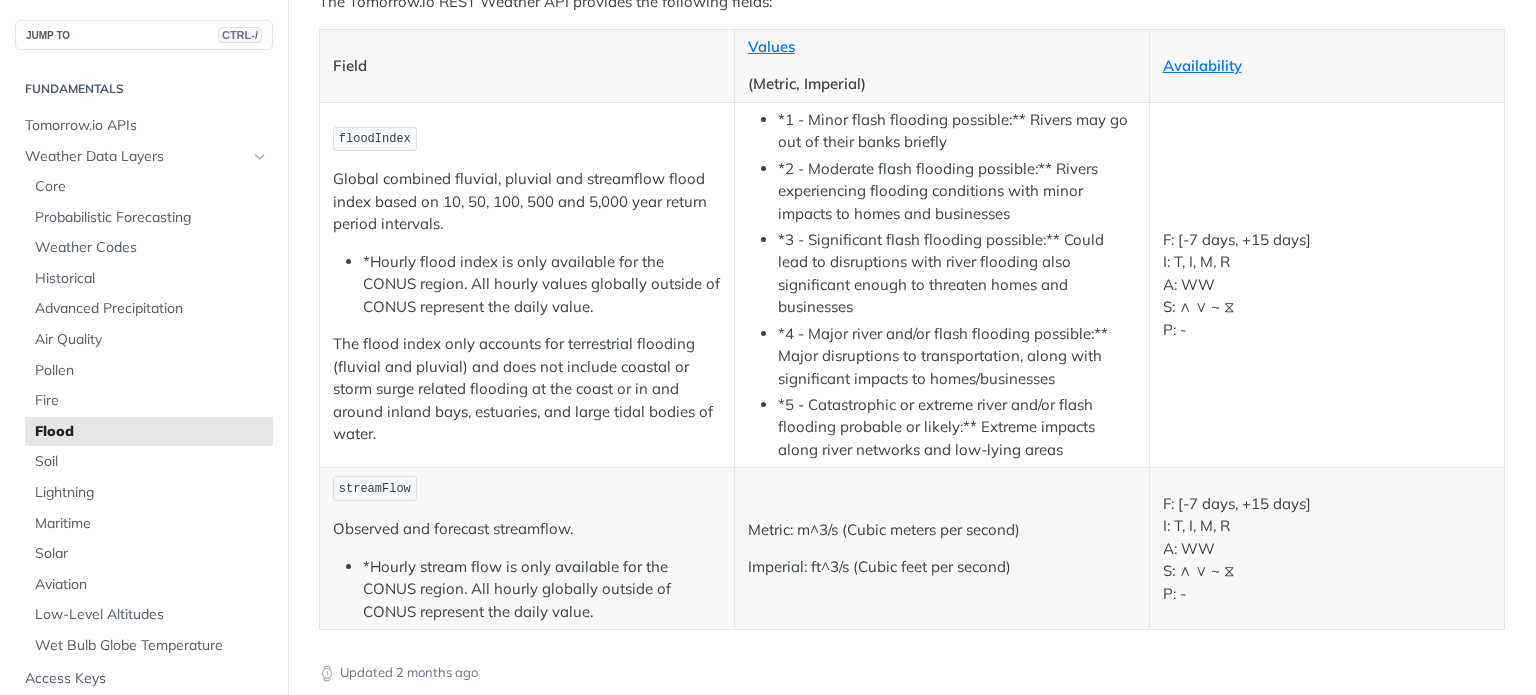scroll, scrollTop: 236, scrollLeft: 0, axis: vertical 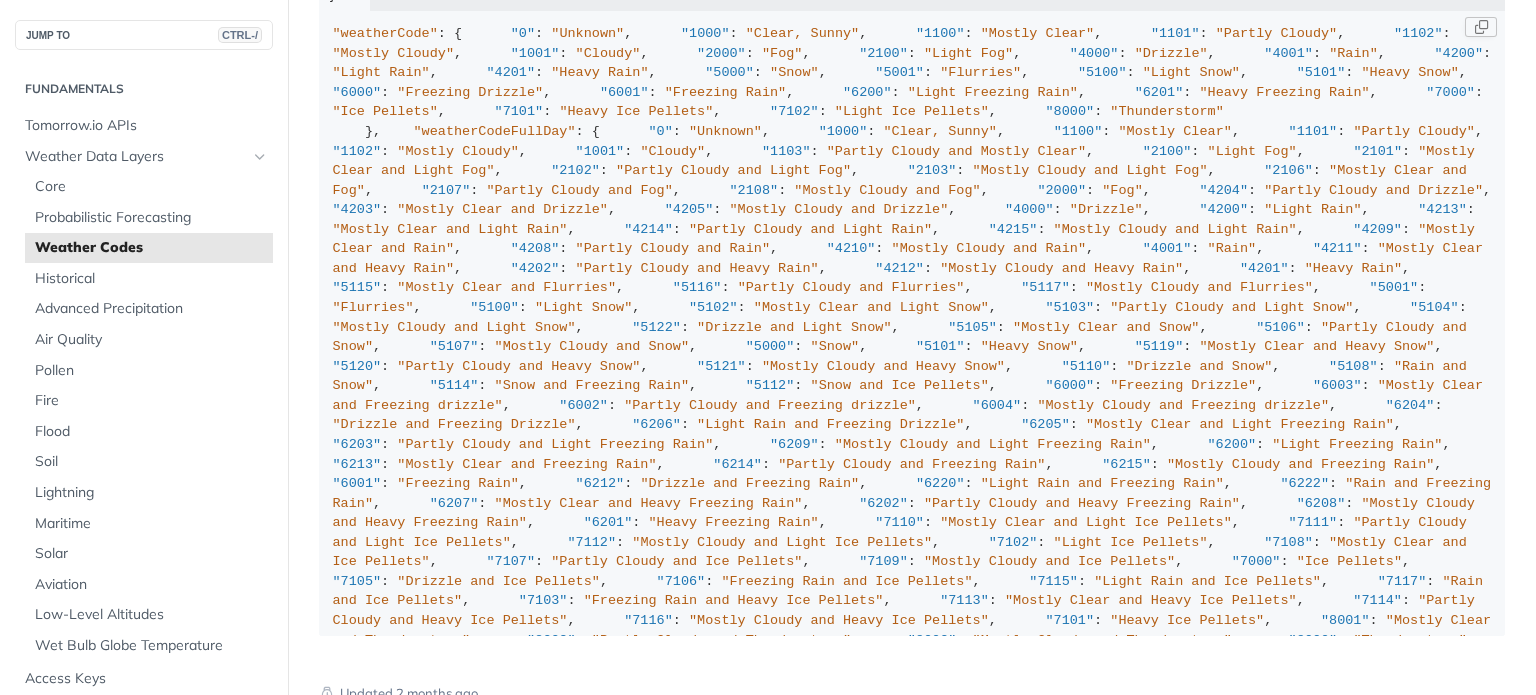 click on ""weatherCode" :   {
"0" :   "Unknown" ,
"1000" :   "Clear, Sunny" ,
"1100" :   "Mostly Clear" ,
"1101" :   "Partly Cloudy" ,
"1102" :   "Mostly Cloudy" ,
"1001" :   "Cloudy" ,
"2000" :   "Fog" ,
"2100" :   "Light Fog" ,
"4000" :   "Drizzle" ,
"4001" :   "Rain" ,
"4200" :   "Light Rain" ,
"4201" :   "Heavy Rain" ,
"5000" :   "Snow" ,
"5001" :   "Flurries" ,
"5100" :   "Light Snow" ,
"5101" :   "Heavy Snow" ,
"6000" :   "Freezing Drizzle" ,
"6001" :   "Freezing Rain" ,
"6200" :   "Light Freezing Rain" ,
"6201" :   "Heavy Freezing Rain" ,
"7000" :   "Ice Pellets" ,
"7101" :   "Heavy Ice Pellets" ,
"7102" :   "Light Ice Pellets" ,
"8000" :   "Thunderstorm"
},
"weatherCodeFullDay" :   {
"0" :   "Unknown" ,
"1000" :   "Clear, Sunny" ,
"1100" :   "Mostly Clear" ,
"1101" :   ,
:   :" at bounding box center (912, 894) 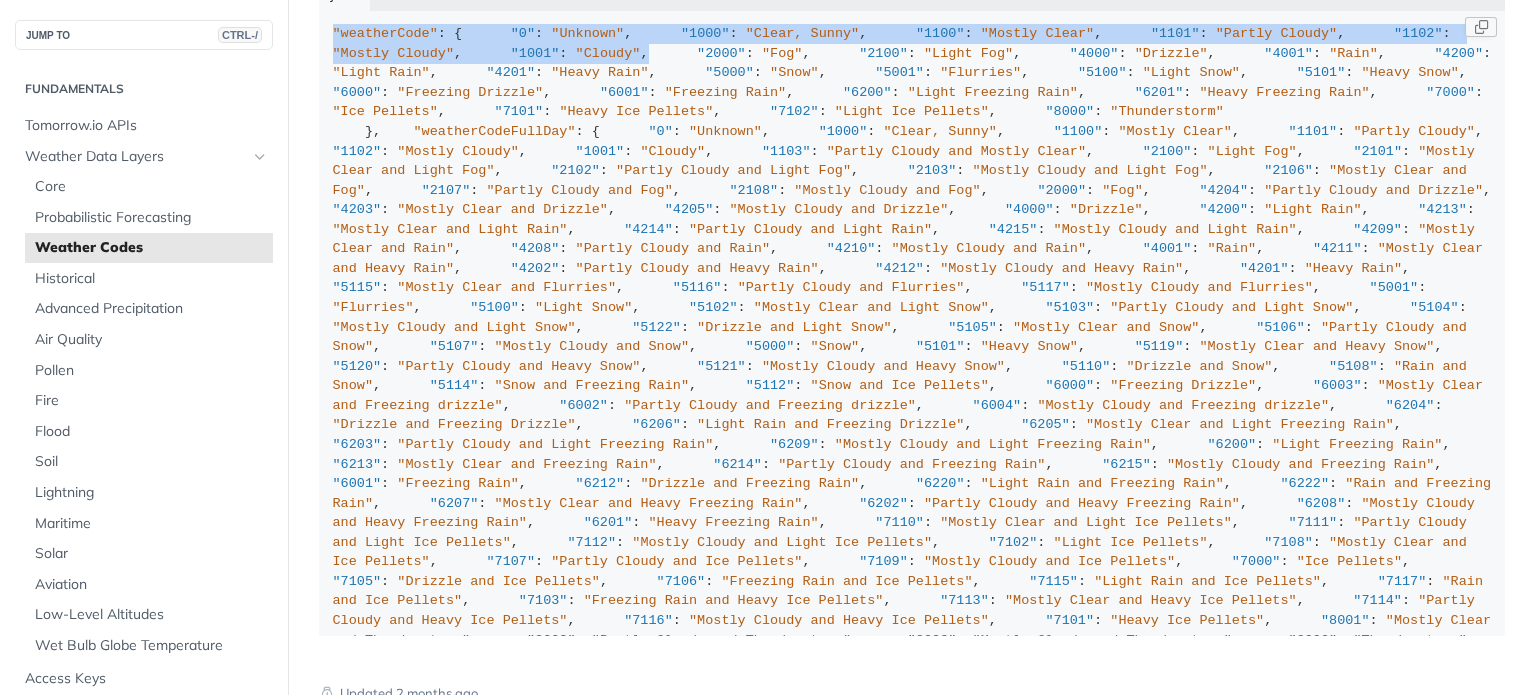 drag, startPoint x: 331, startPoint y: 253, endPoint x: 722, endPoint y: 379, distance: 410.80045 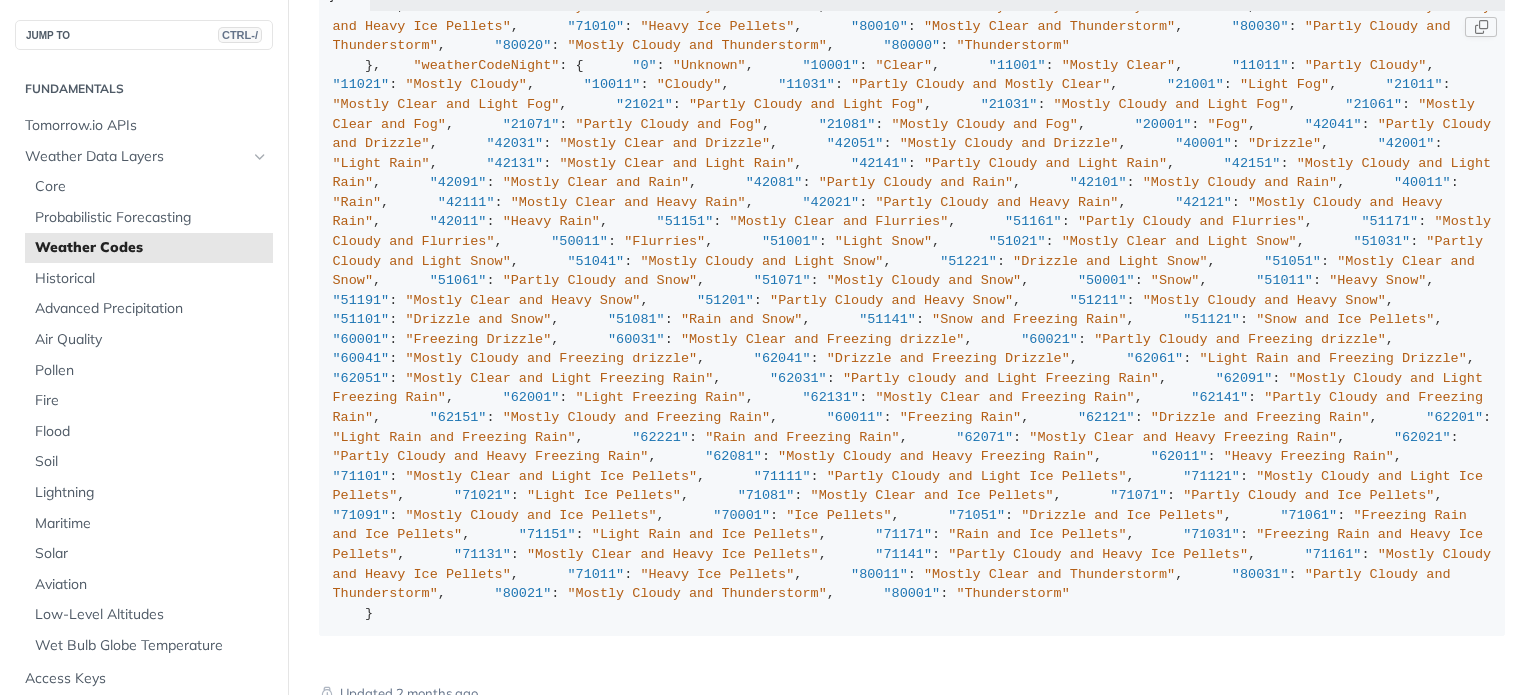 scroll, scrollTop: 5106, scrollLeft: 0, axis: vertical 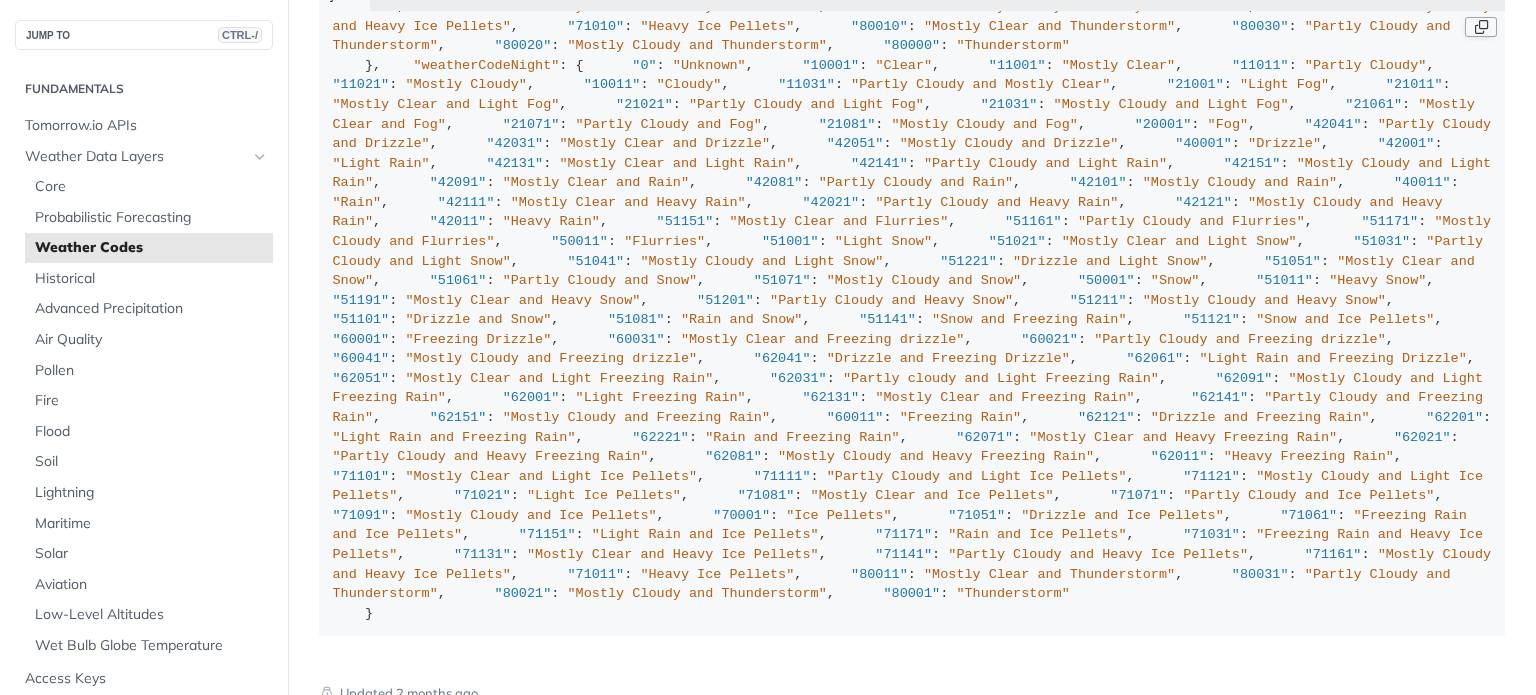 click at bounding box center (1481, 27) 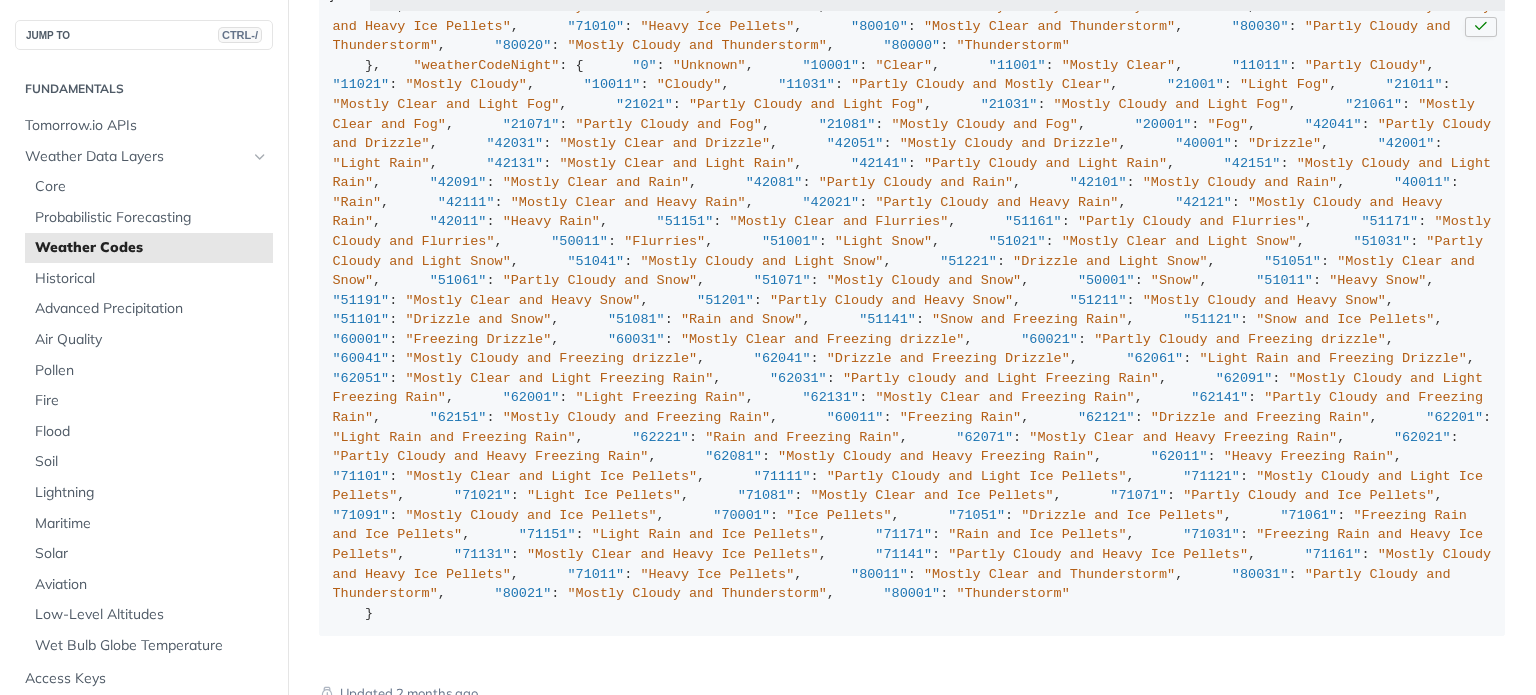 click on ""weatherCode" :   {
"0" :   "Unknown" ,
"1000" :   "Clear, Sunny" ,
"1100" :   "Mostly Clear" ,
"1101" :   "Partly Cloudy" ,
"1102" :   "Mostly Cloudy" ,
"1001" :   "Cloudy" ,
"2000" :   "Fog" ,
"2100" :   "Light Fog" ,
"4000" :   "Drizzle" ,
"4001" :   "Rain" ,
"4200" :   "Light Rain" ,
"4201" :   "Heavy Rain" ,
"5000" :   "Snow" ,
"5001" :   "Flurries" ,
"5100" :   "Light Snow" ,
"5101" :   "Heavy Snow" ,
"6000" :   "Freezing Drizzle" ,
"6001" :   "Freezing Rain" ,
"6200" :   "Light Freezing Rain" ,
"6201" :   "Heavy Freezing Rain" ,
"7000" :   "Ice Pellets" ,
"7101" :   "Heavy Ice Pellets" ,
"7102" :   "Light Ice Pellets" ,
"8000" :   "Thunderstorm"
},
"weatherCodeFullDay" :   {
"0" :   "Unknown" ,
"1000" :   "Clear, Sunny" ,
"1100" :   "Mostly Clear" ,
"1101" :   ,
:   :" at bounding box center [912, 324] 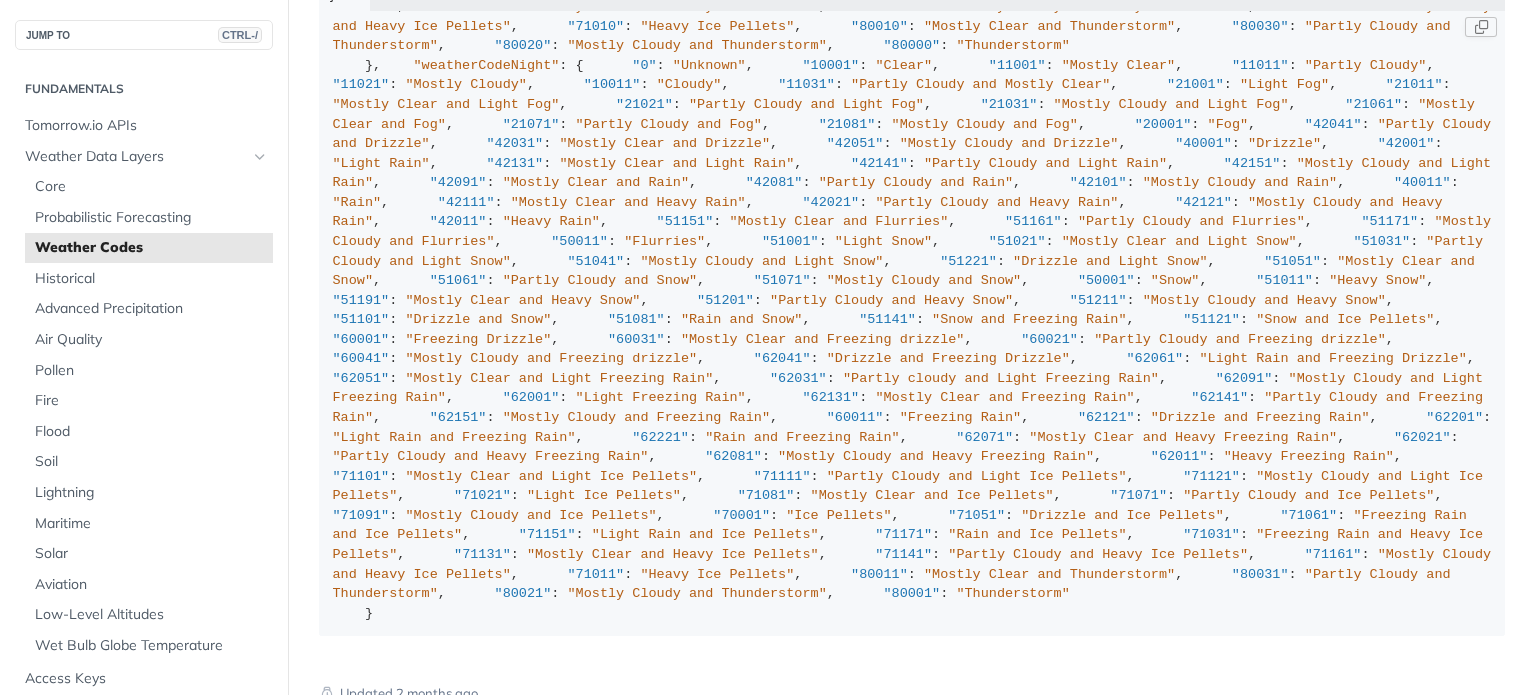 scroll, scrollTop: 4706, scrollLeft: 0, axis: vertical 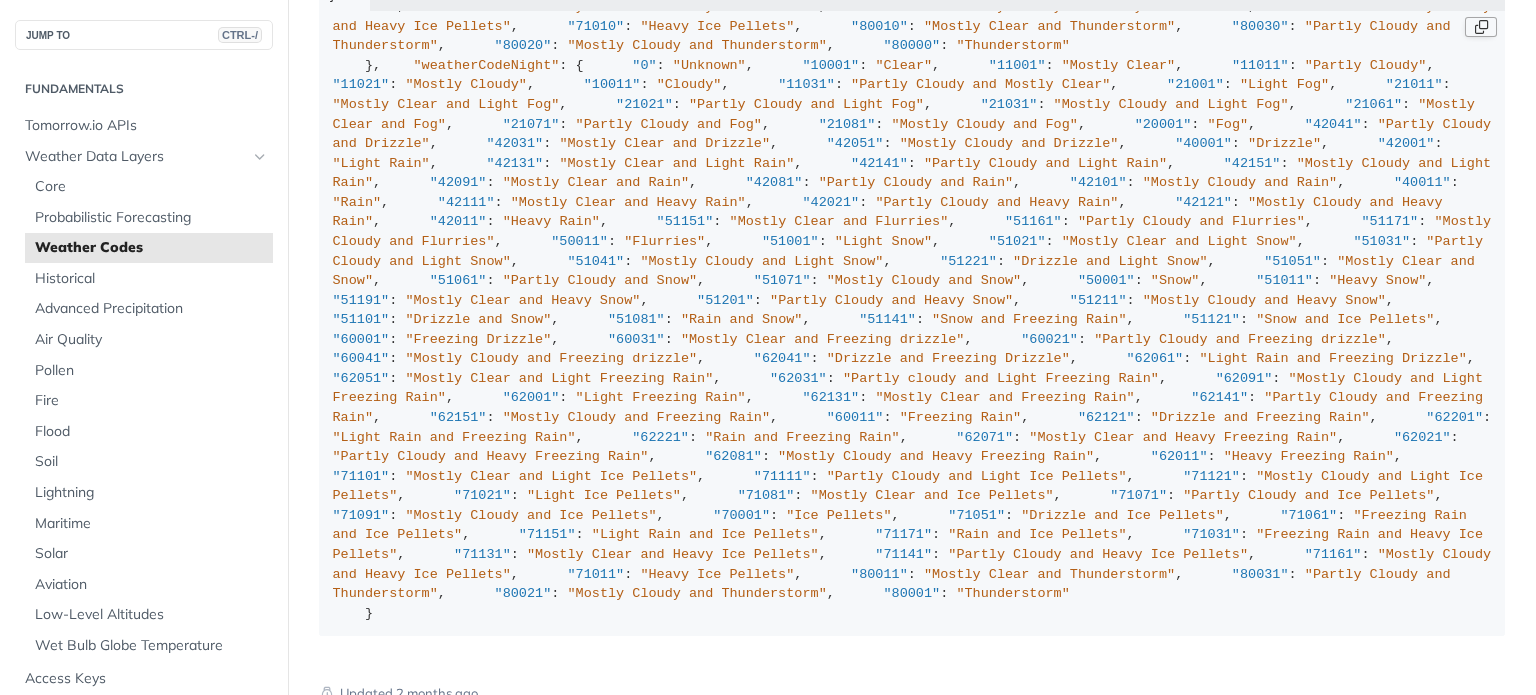 click at bounding box center [1481, 27] 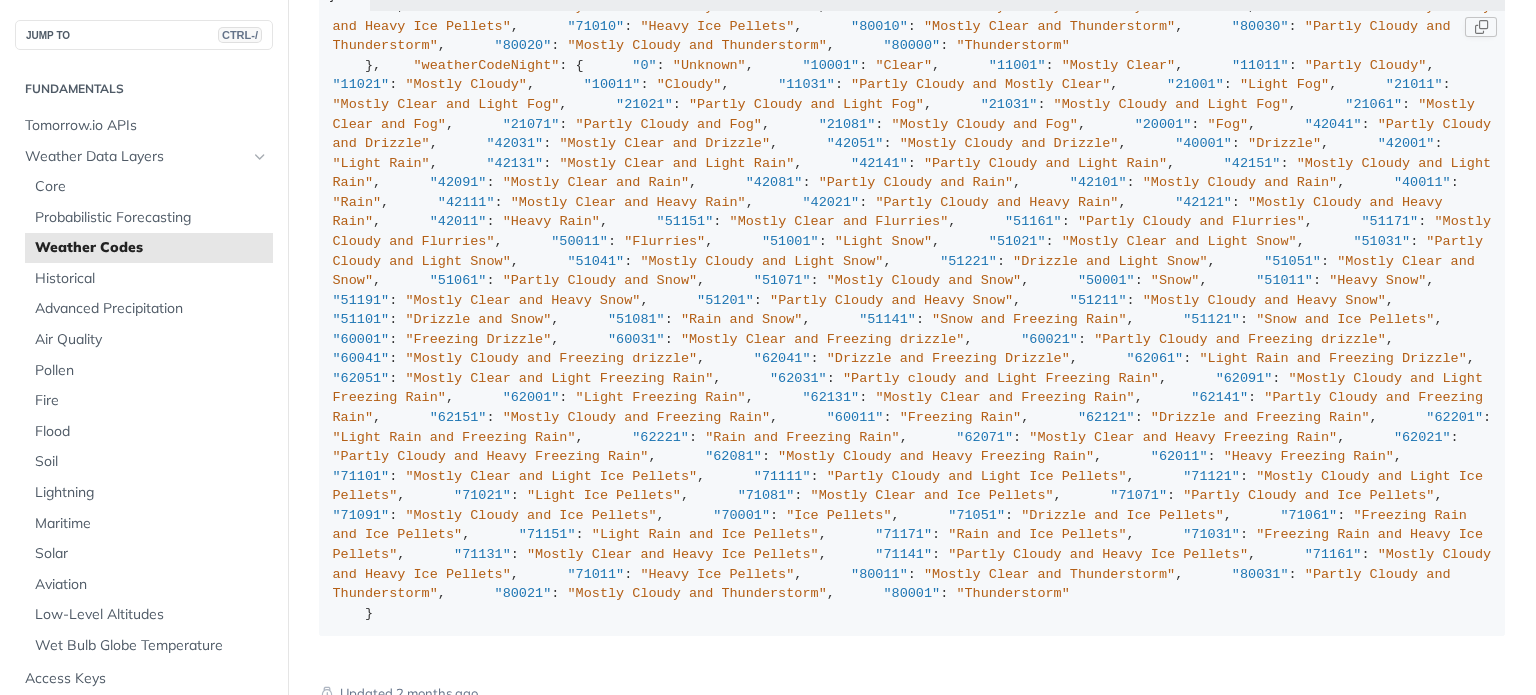 scroll, scrollTop: 3906, scrollLeft: 0, axis: vertical 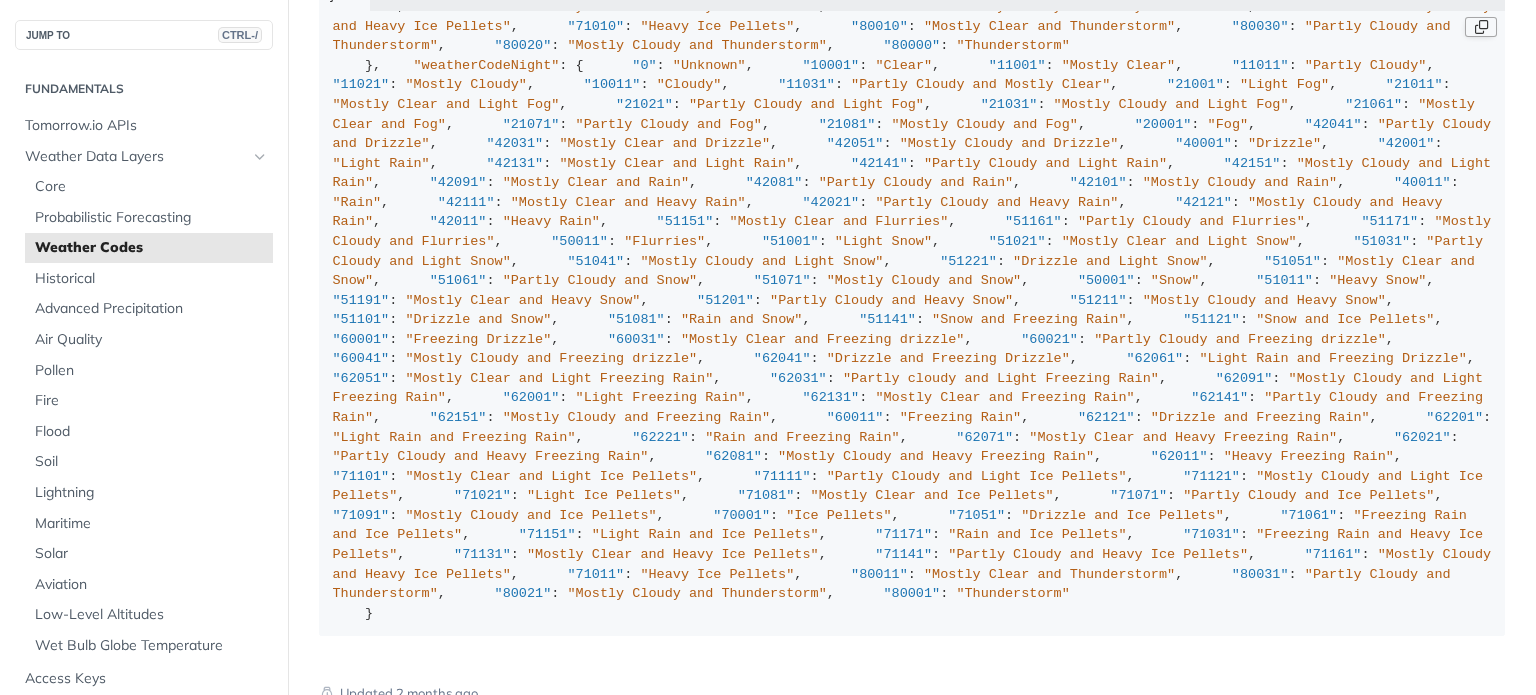 click at bounding box center (1481, 27) 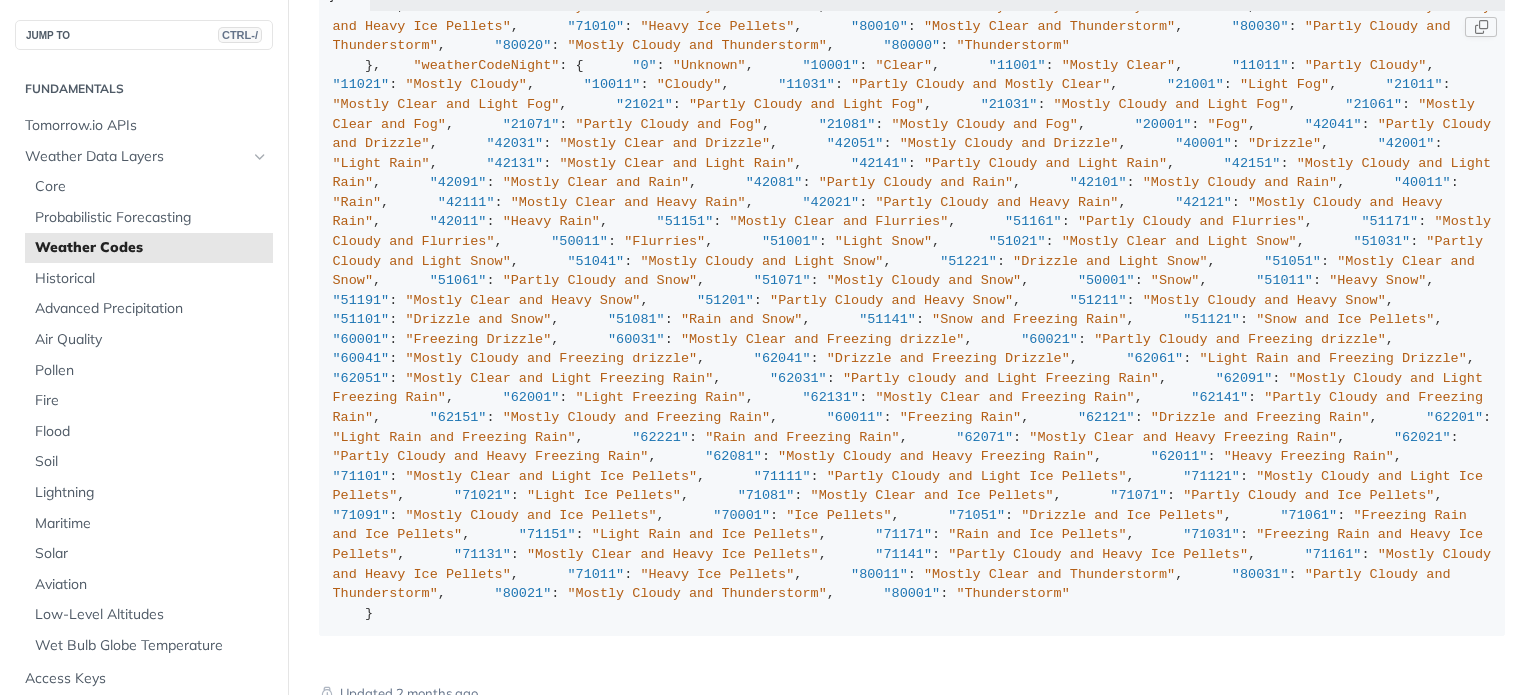 scroll, scrollTop: 2306, scrollLeft: 0, axis: vertical 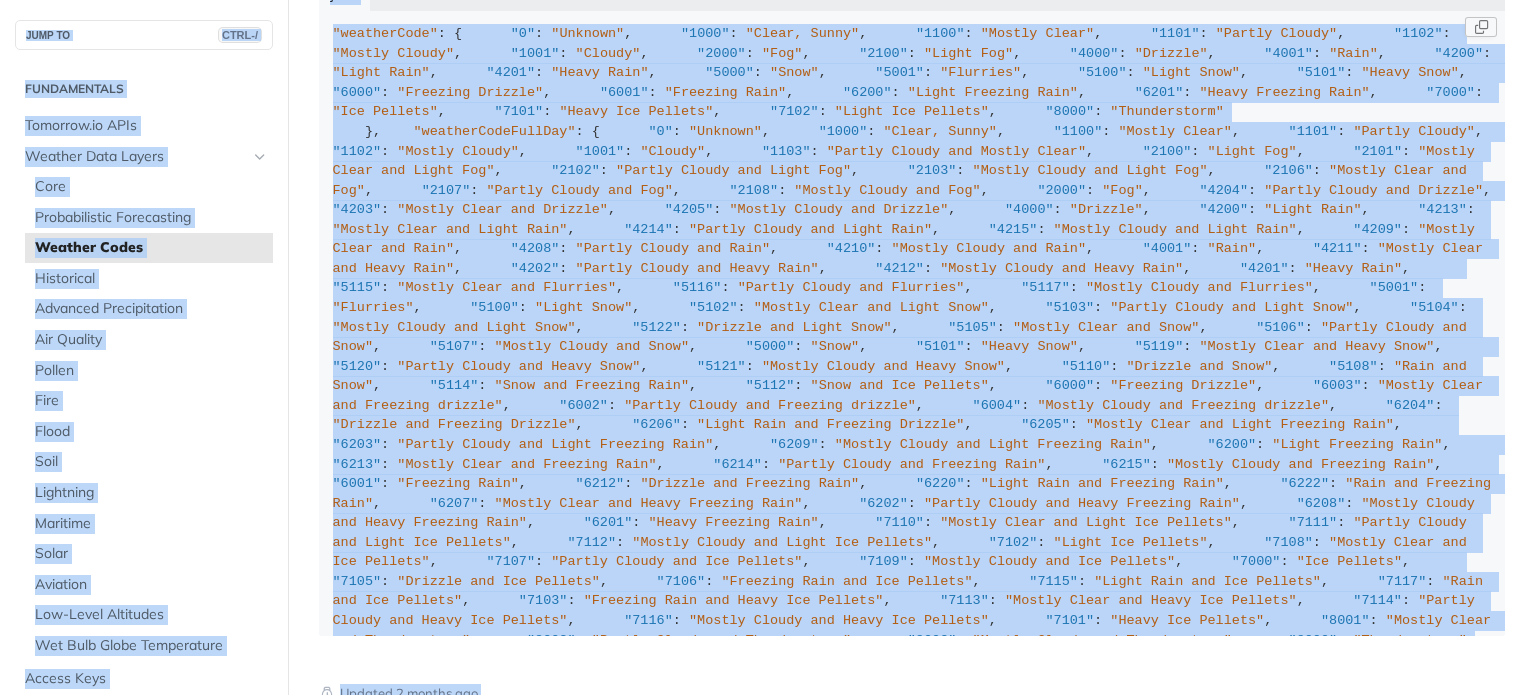 click on ""weatherCode" :   {
"0" :   "Unknown" ,
"1000" :   "Clear, Sunny" ,
"1100" :   "Mostly Clear" ,
"1101" :   "Partly Cloudy" ,
"1102" :   "Mostly Cloudy" ,
"1001" :   "Cloudy" ,
"2000" :   "Fog" ,
"2100" :   "Light Fog" ,
"4000" :   "Drizzle" ,
"4001" :   "Rain" ,
"4200" :   "Light Rain" ,
"4201" :   "Heavy Rain" ,
"5000" :   "Snow" ,
"5001" :   "Flurries" ,
"5100" :   "Light Snow" ,
"5101" :   "Heavy Snow" ,
"6000" :   "Freezing Drizzle" ,
"6001" :   "Freezing Rain" ,
"6200" :   "Light Freezing Rain" ,
"6201" :   "Heavy Freezing Rain" ,
"7000" :   "Ice Pellets" ,
"7101" :   "Heavy Ice Pellets" ,
"7102" :   "Light Ice Pellets" ,
"8000" :   "Thunderstorm"
},
"weatherCodeFullDay" :   {
"0" :   "Unknown" ,
"1000" :   "Clear, Sunny" ,
"1100" :   "Mostly Clear" ,
"1101" :   ,
:   :" at bounding box center [912, 894] 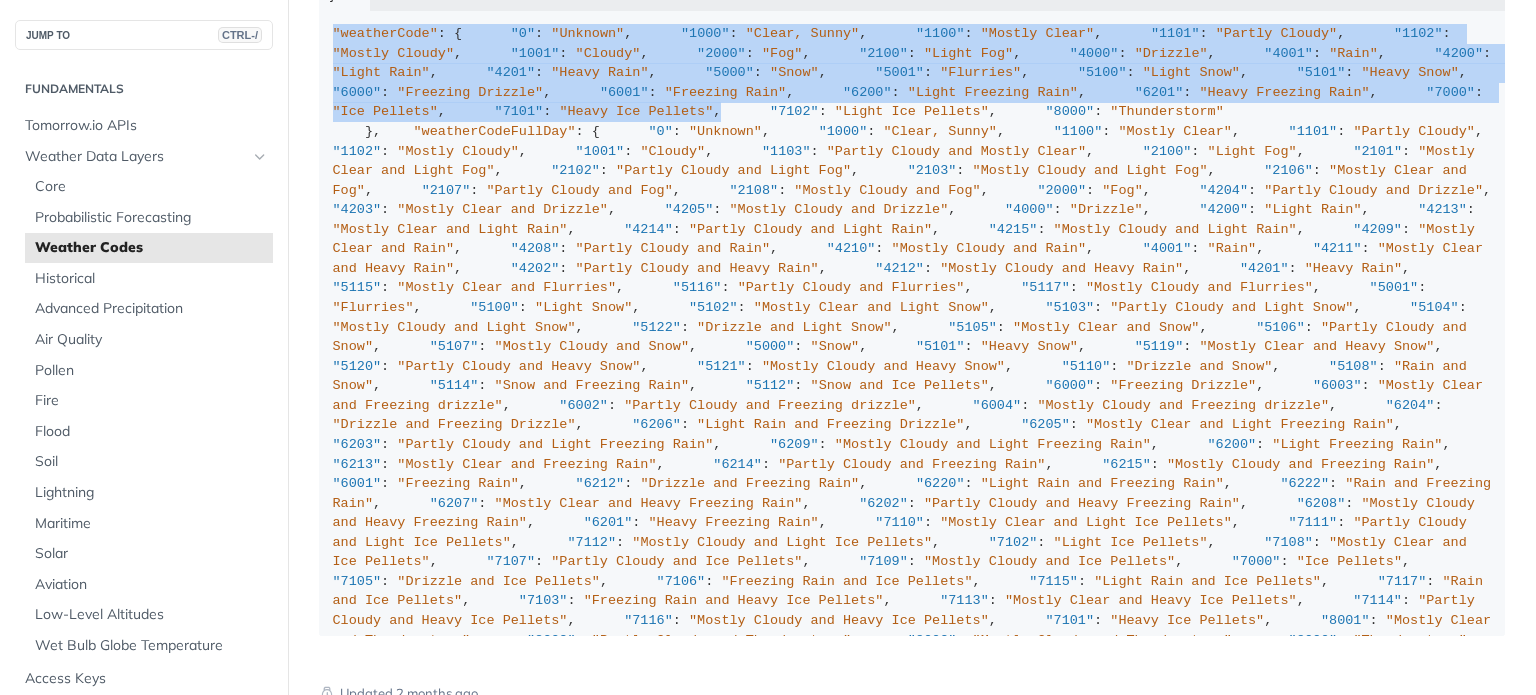 scroll, scrollTop: 11106, scrollLeft: 0, axis: vertical 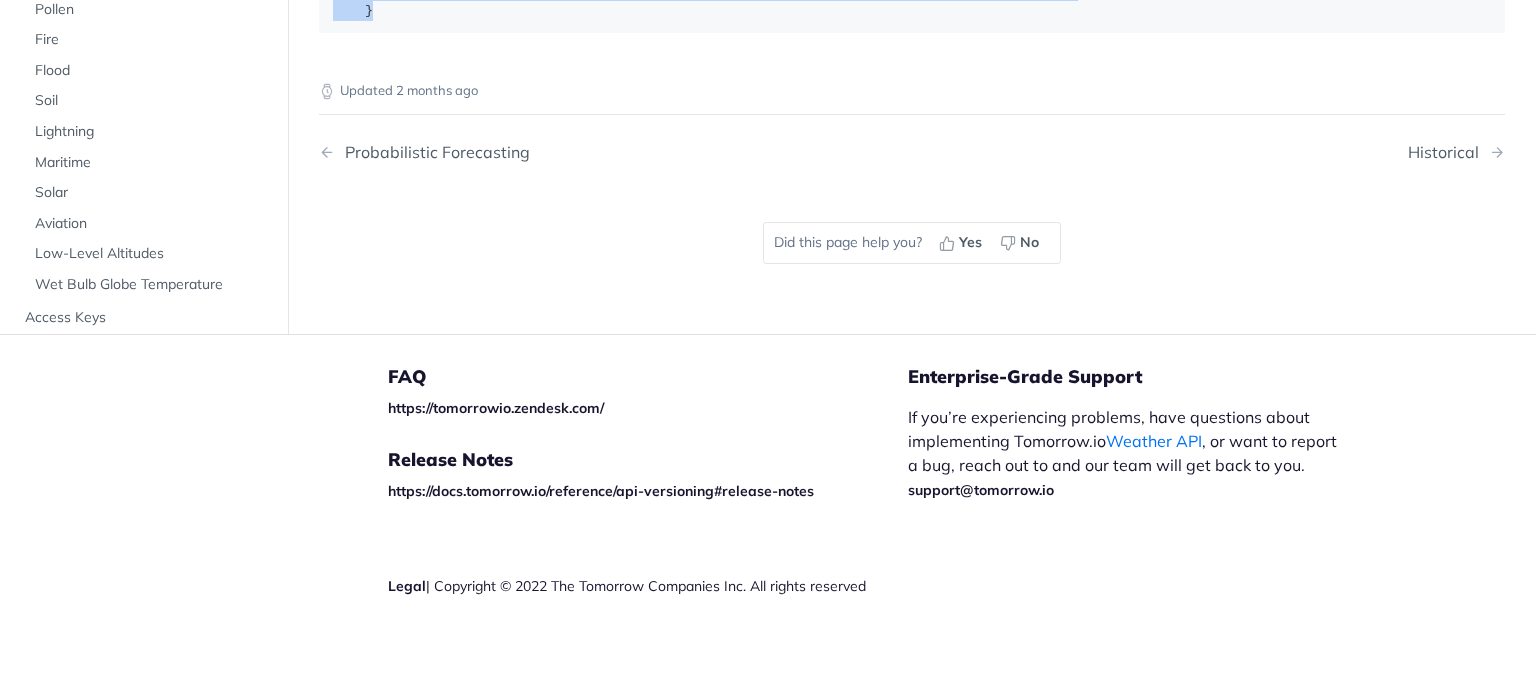 drag, startPoint x: 334, startPoint y: 258, endPoint x: 804, endPoint y: 33, distance: 521.0806 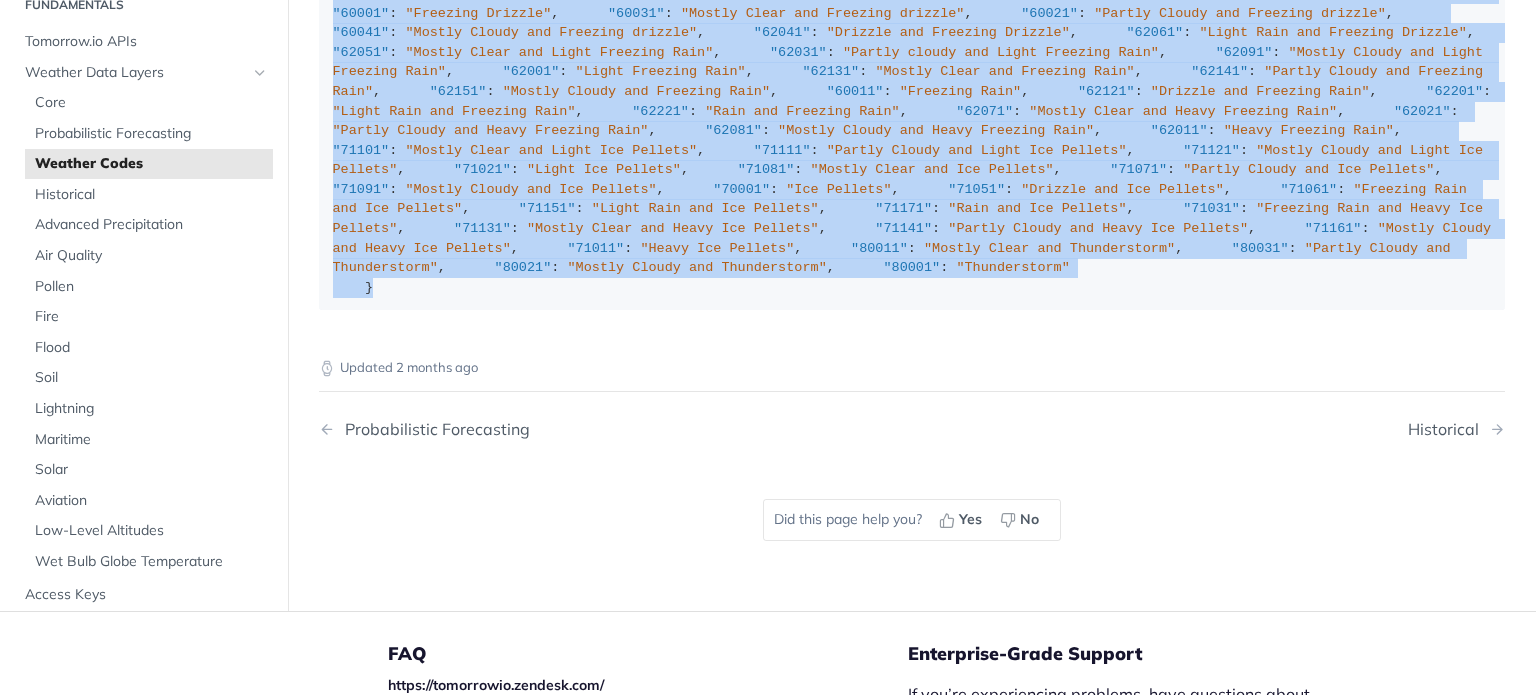 copy on ""weatherCode" :   {
"0" :   "Unknown" ,
"1000" :   "Clear, Sunny" ,
"1100" :   "Mostly Clear" ,
"1101" :   "Partly Cloudy" ,
"1102" :   "Mostly Cloudy" ,
"1001" :   "Cloudy" ,
"2000" :   "Fog" ,
"2100" :   "Light Fog" ,
"4000" :   "Drizzle" ,
"4001" :   "Rain" ,
"4200" :   "Light Rain" ,
"4201" :   "Heavy Rain" ,
"5000" :   "Snow" ,
"5001" :   "Flurries" ,
"5100" :   "Light Snow" ,
"5101" :   "Heavy Snow" ,
"6000" :   "Freezing Drizzle" ,
"6001" :   "Freezing Rain" ,
"6200" :   "Light Freezing Rain" ,
"6201" :   "Heavy Freezing Rain" ,
"7000" :   "Ice Pellets" ,
"7101" :   "Heavy Ice Pellets" ,
"7102" :   "Light Ice Pellets" ,
"8000" :   "Thunderstorm"
},
"weatherCodeFullDay" :   {
"0" :   "Unknown" ,
"1000" :   "Clear, Sunny" ,
"1100" :   "Mostly Clear" ,
"1101" :   "Partl..." 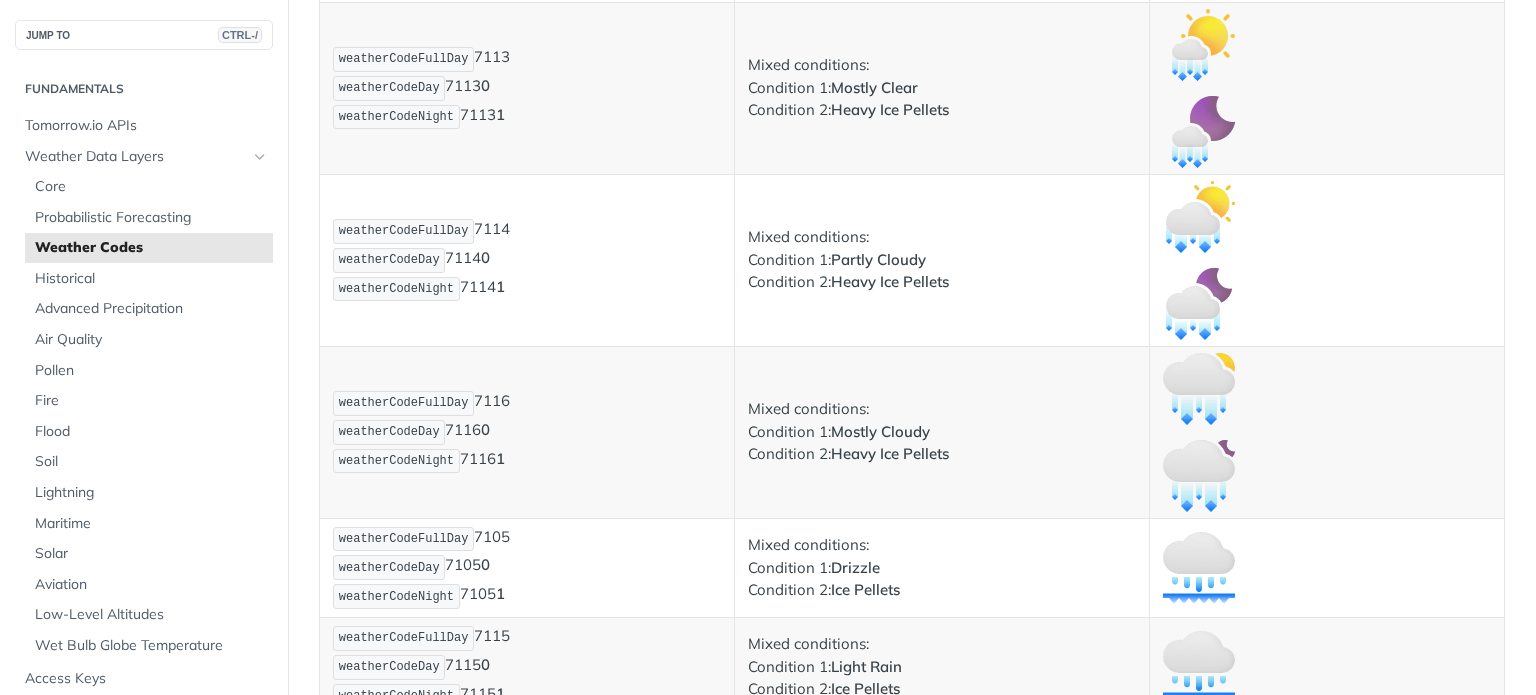 scroll, scrollTop: 9516, scrollLeft: 0, axis: vertical 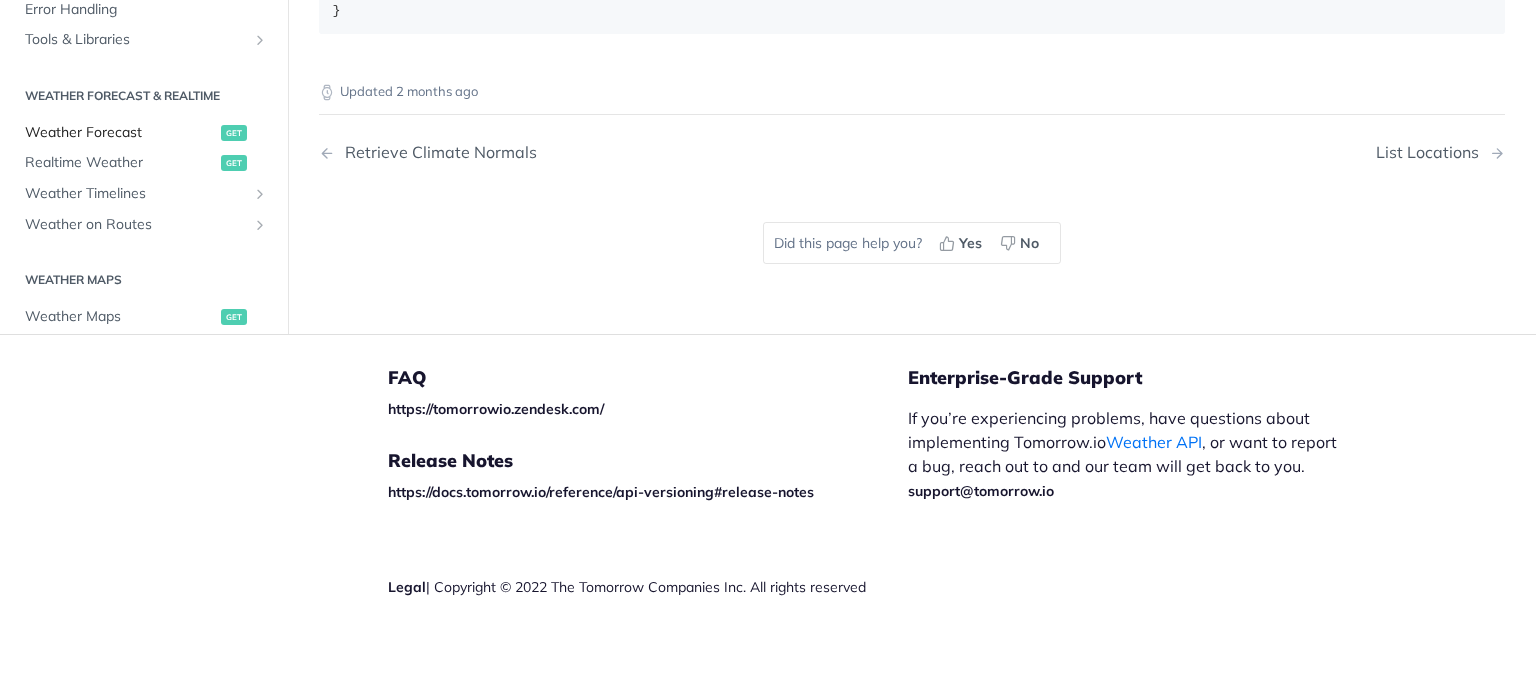 click on "Weather Forecast" at bounding box center (120, 133) 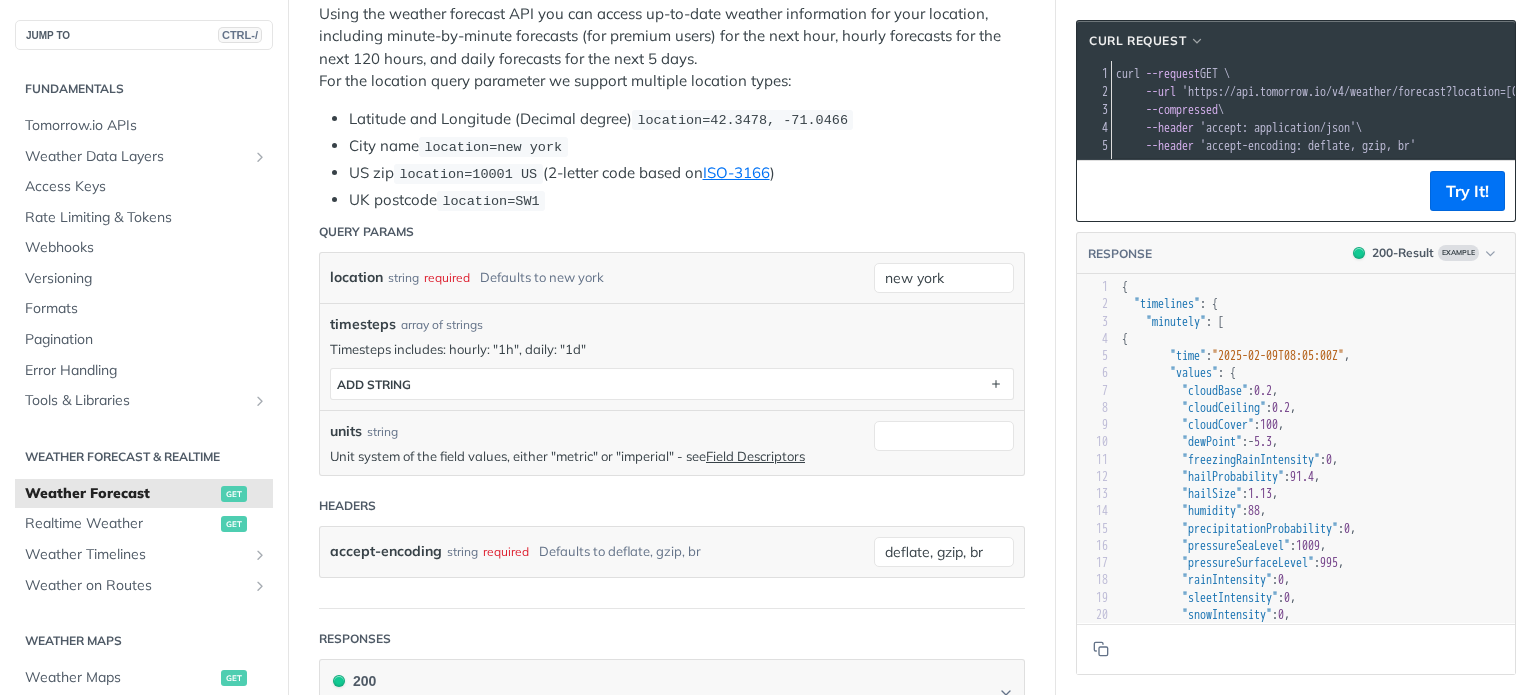 scroll, scrollTop: 436, scrollLeft: 0, axis: vertical 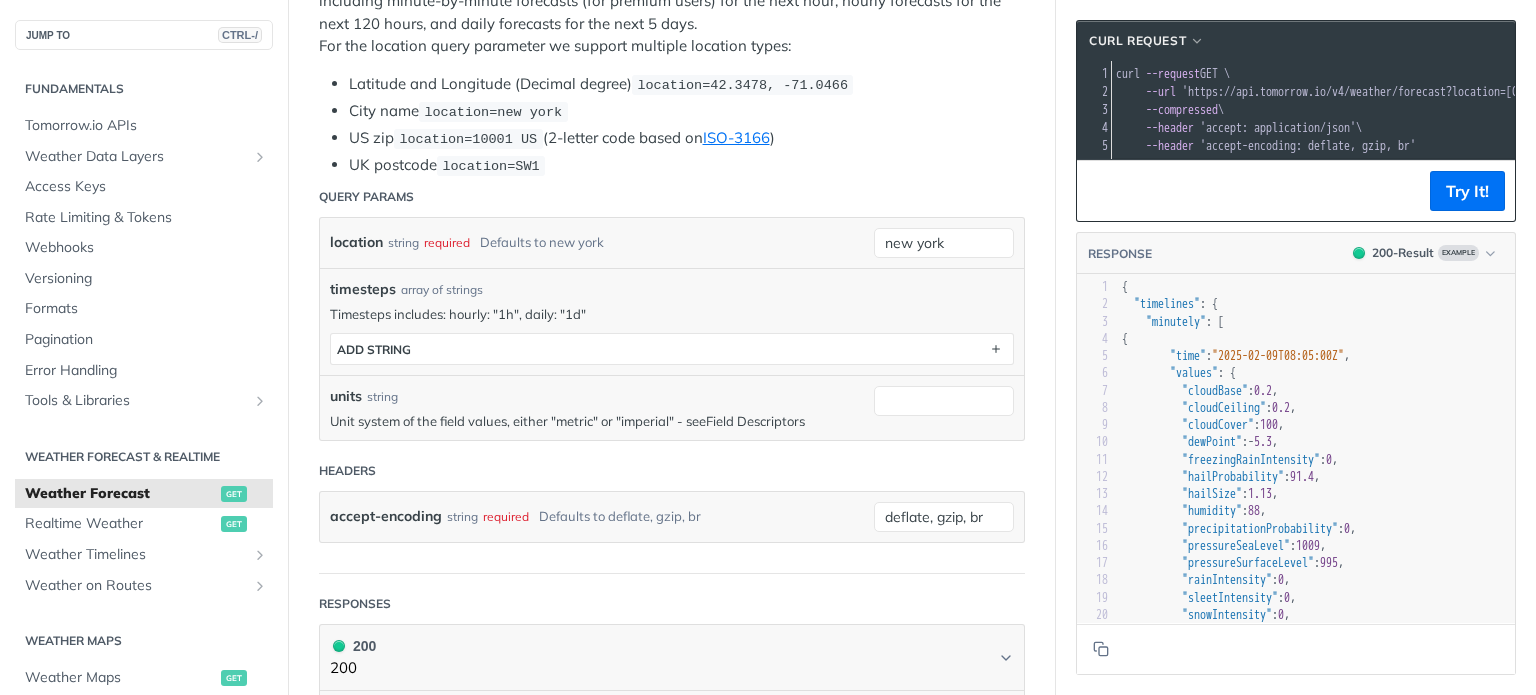 click on "Field Descriptors" at bounding box center (755, 421) 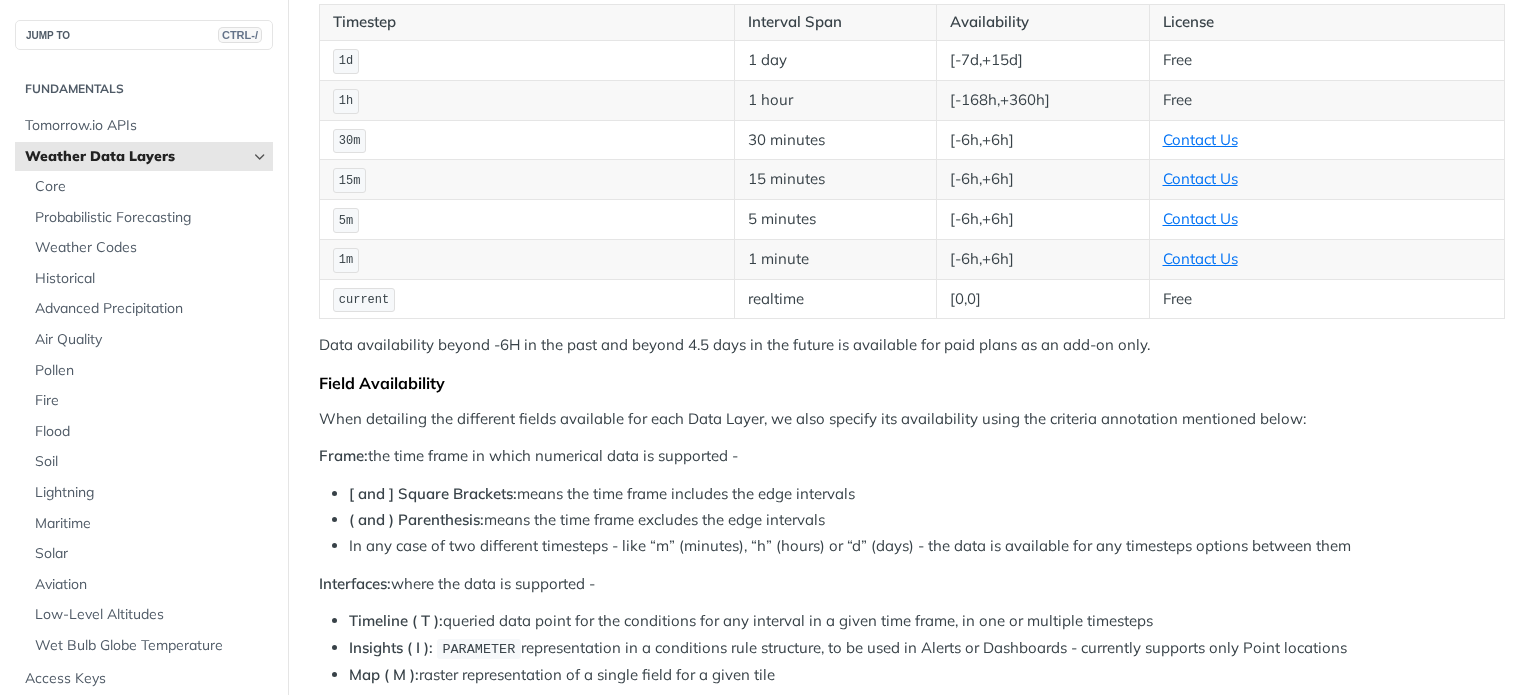 scroll, scrollTop: 1818, scrollLeft: 0, axis: vertical 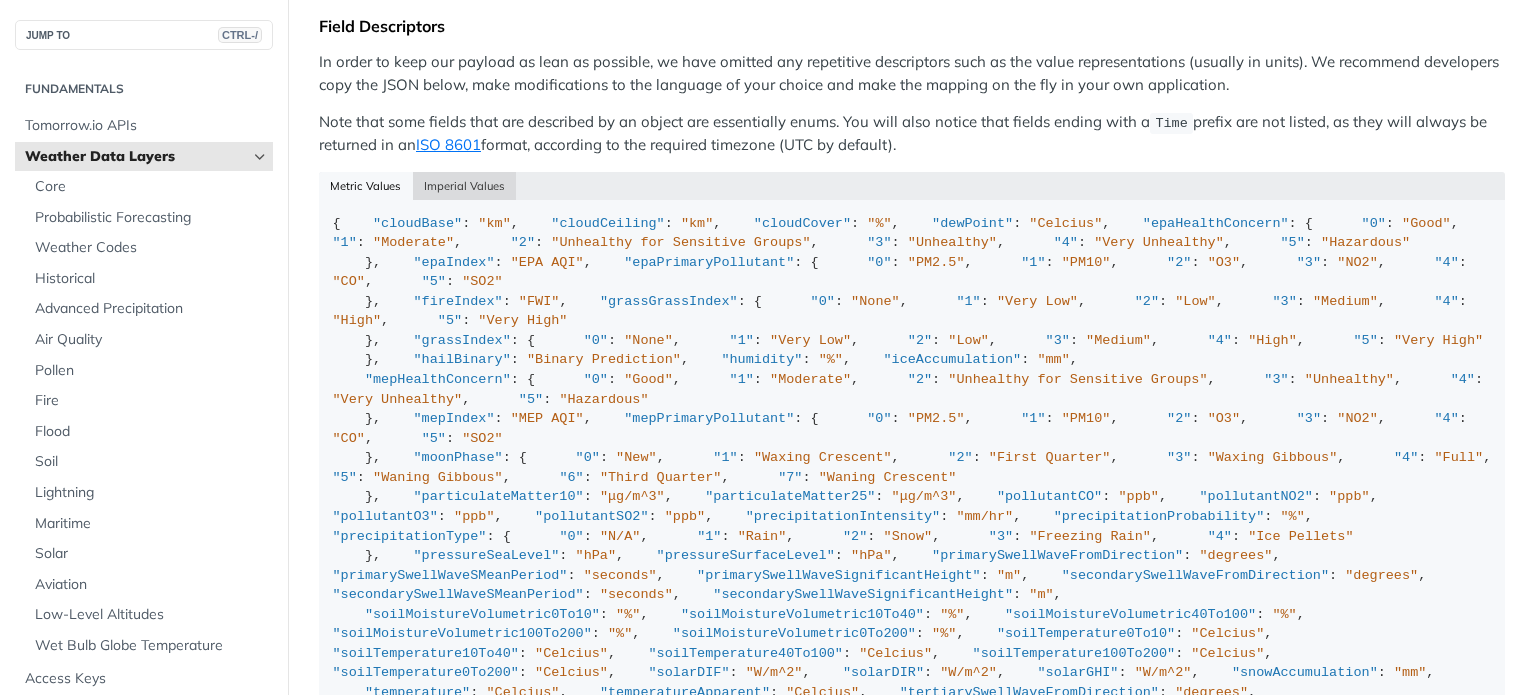 click on "Imperial Values" at bounding box center (465, 186) 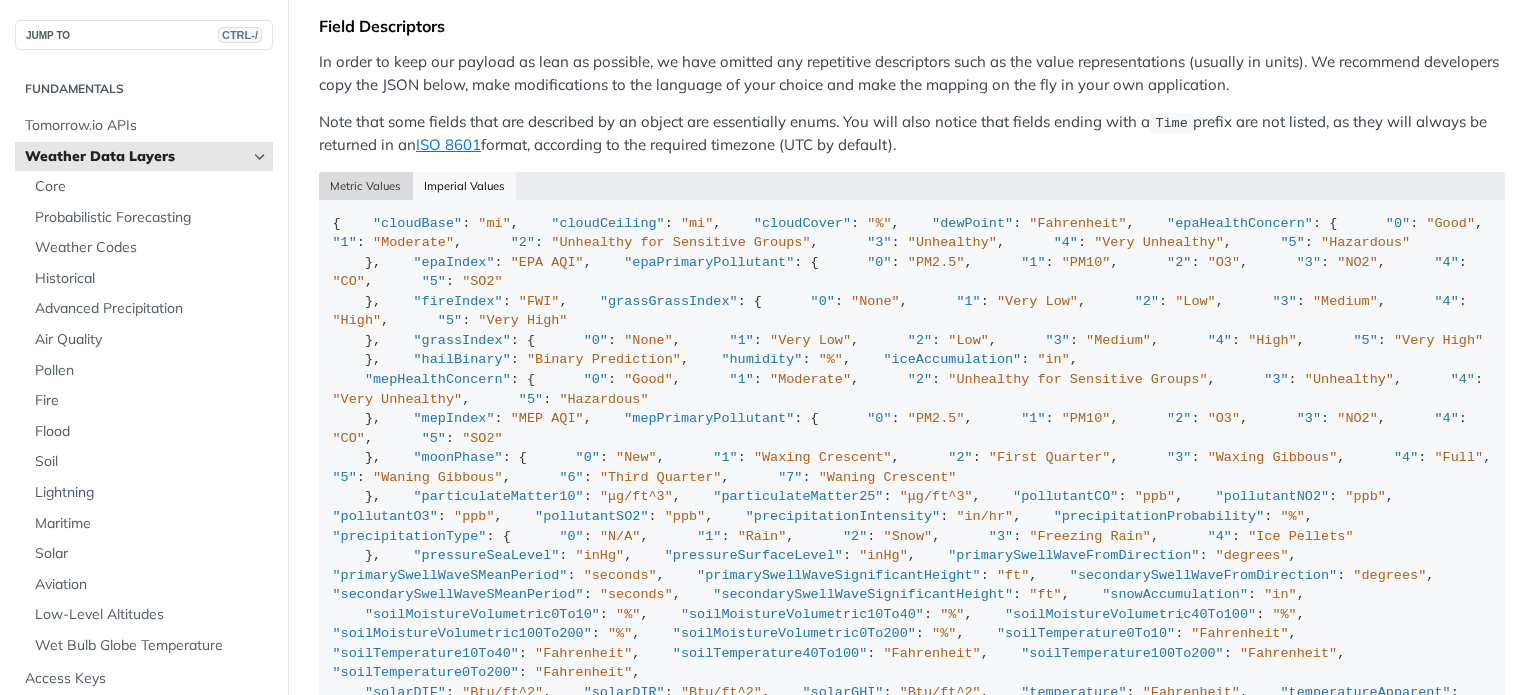 click on "Metric Values" at bounding box center (366, 186) 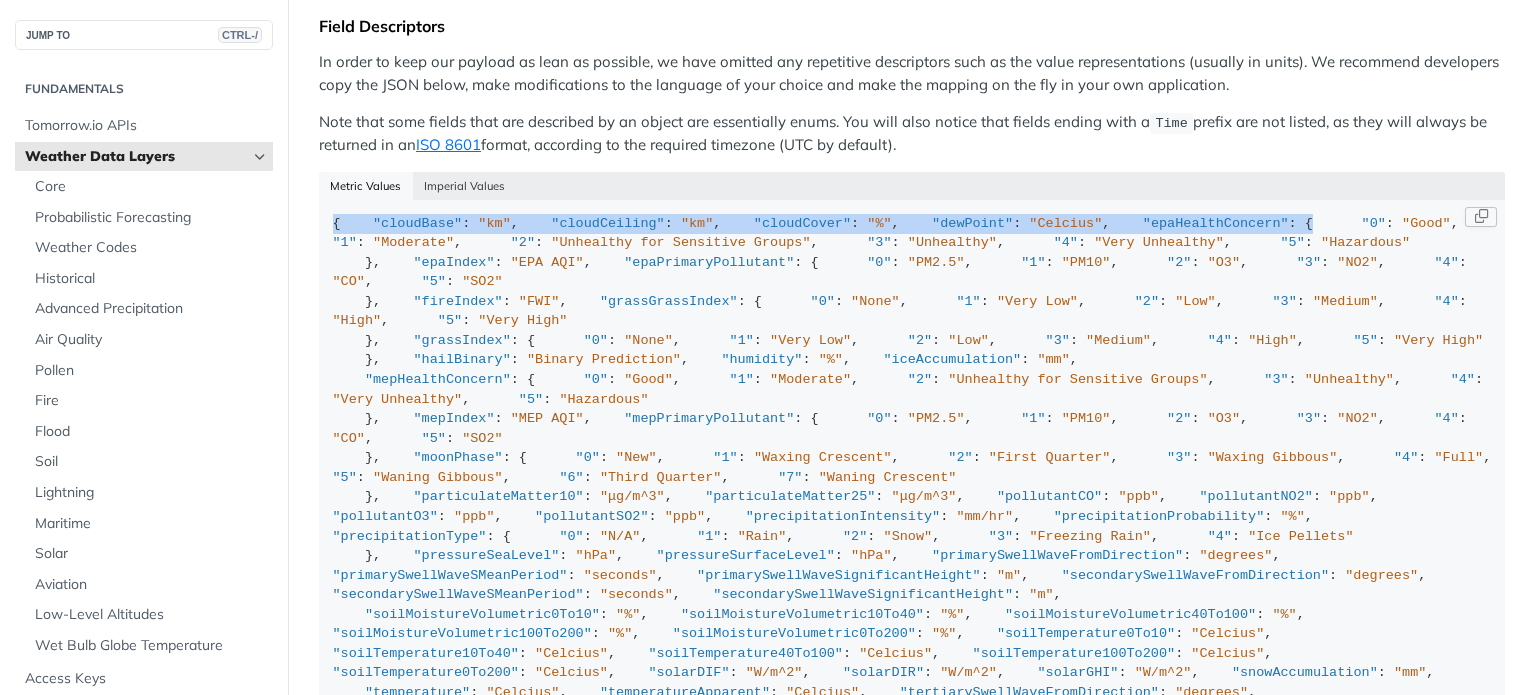 drag, startPoint x: 334, startPoint y: 209, endPoint x: 562, endPoint y: 315, distance: 251.43588 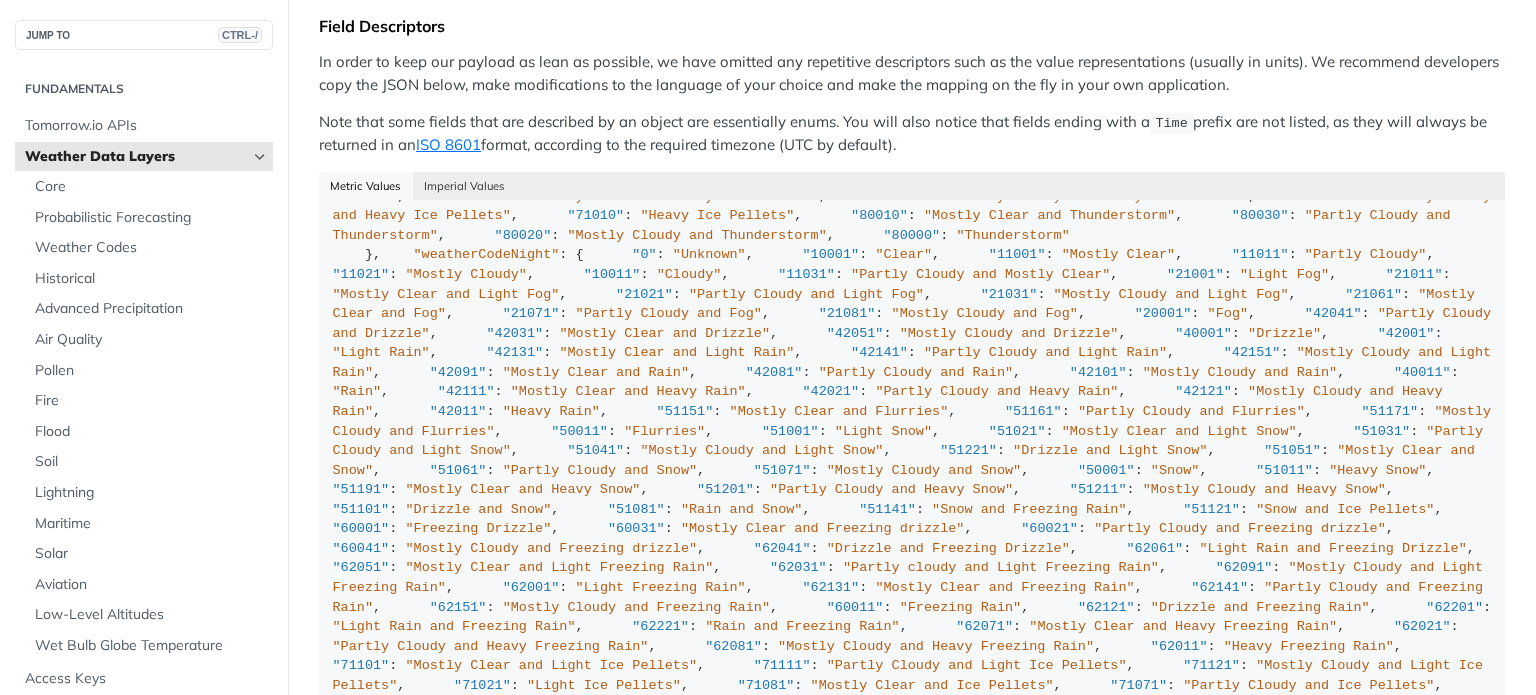 scroll, scrollTop: 8200, scrollLeft: 0, axis: vertical 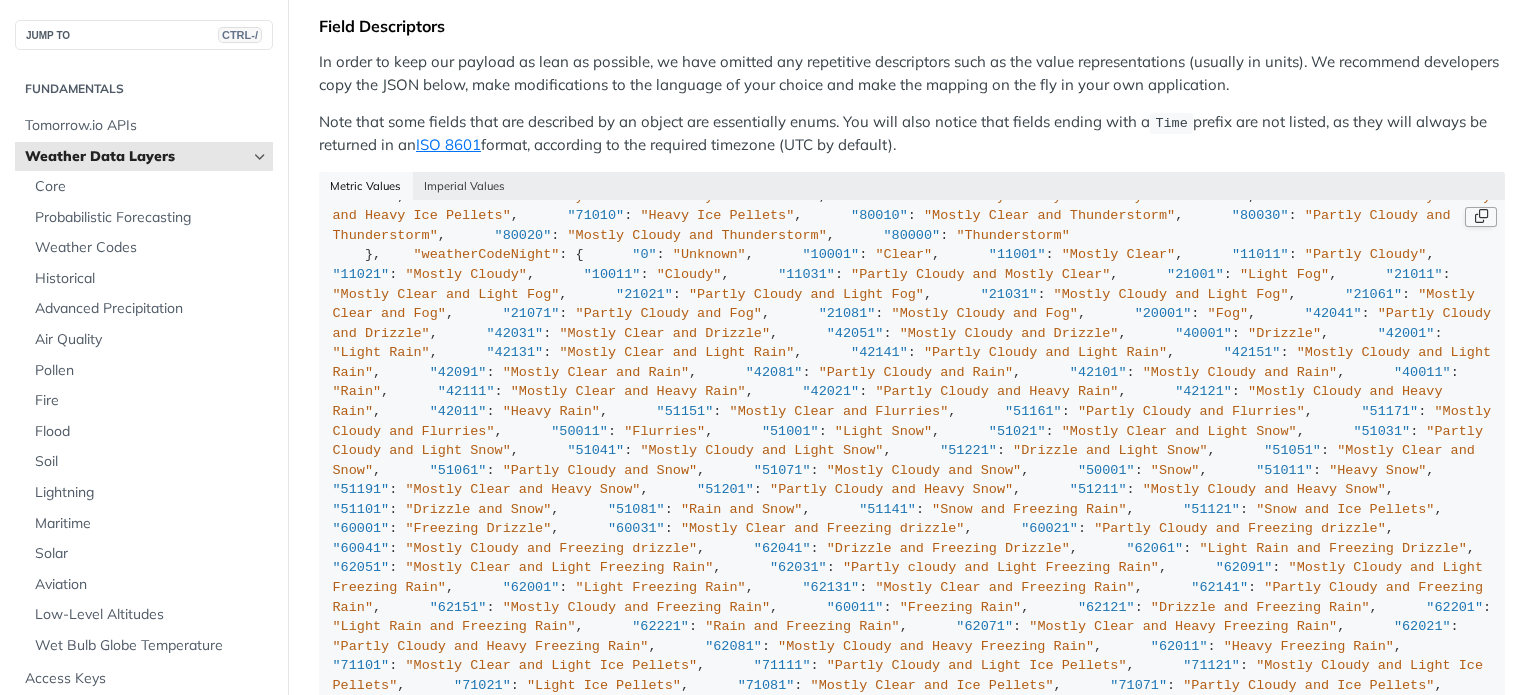 click at bounding box center [1481, 217] 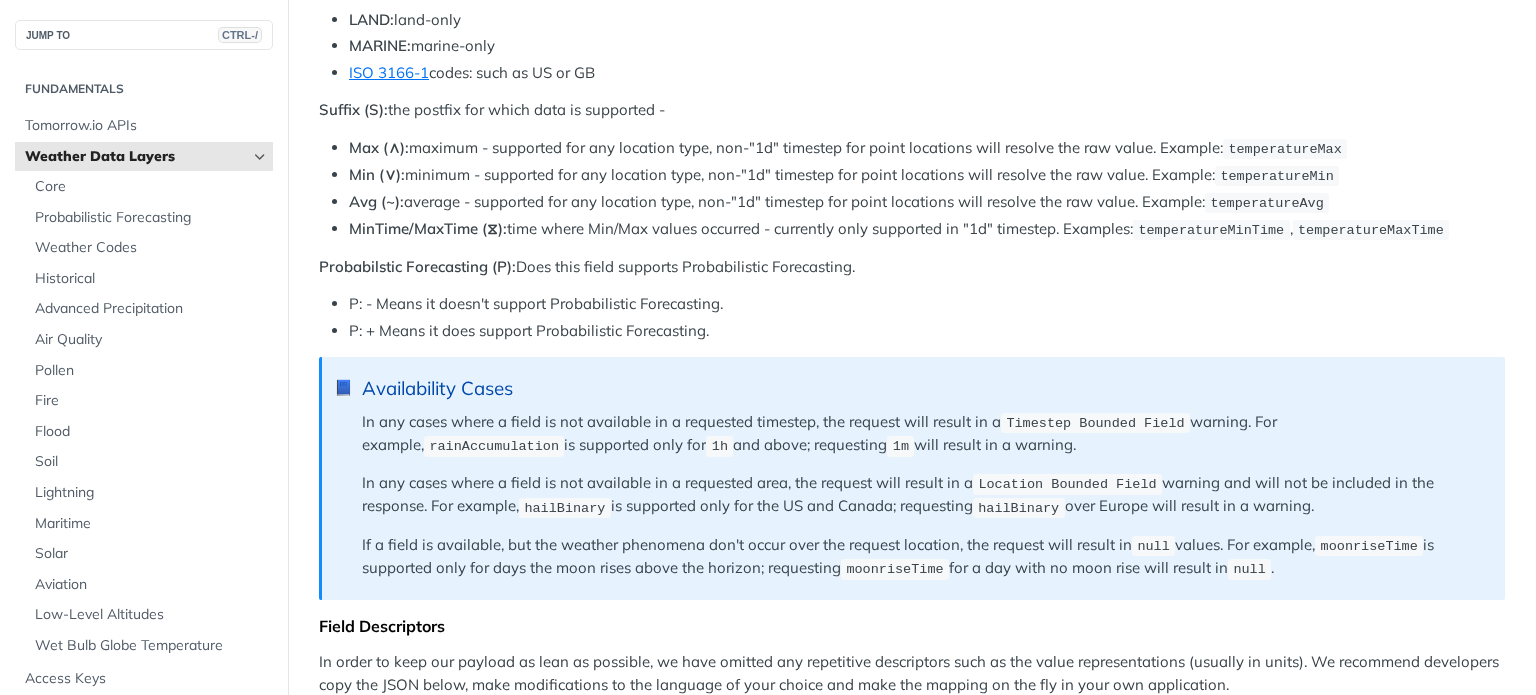 scroll, scrollTop: 1618, scrollLeft: 0, axis: vertical 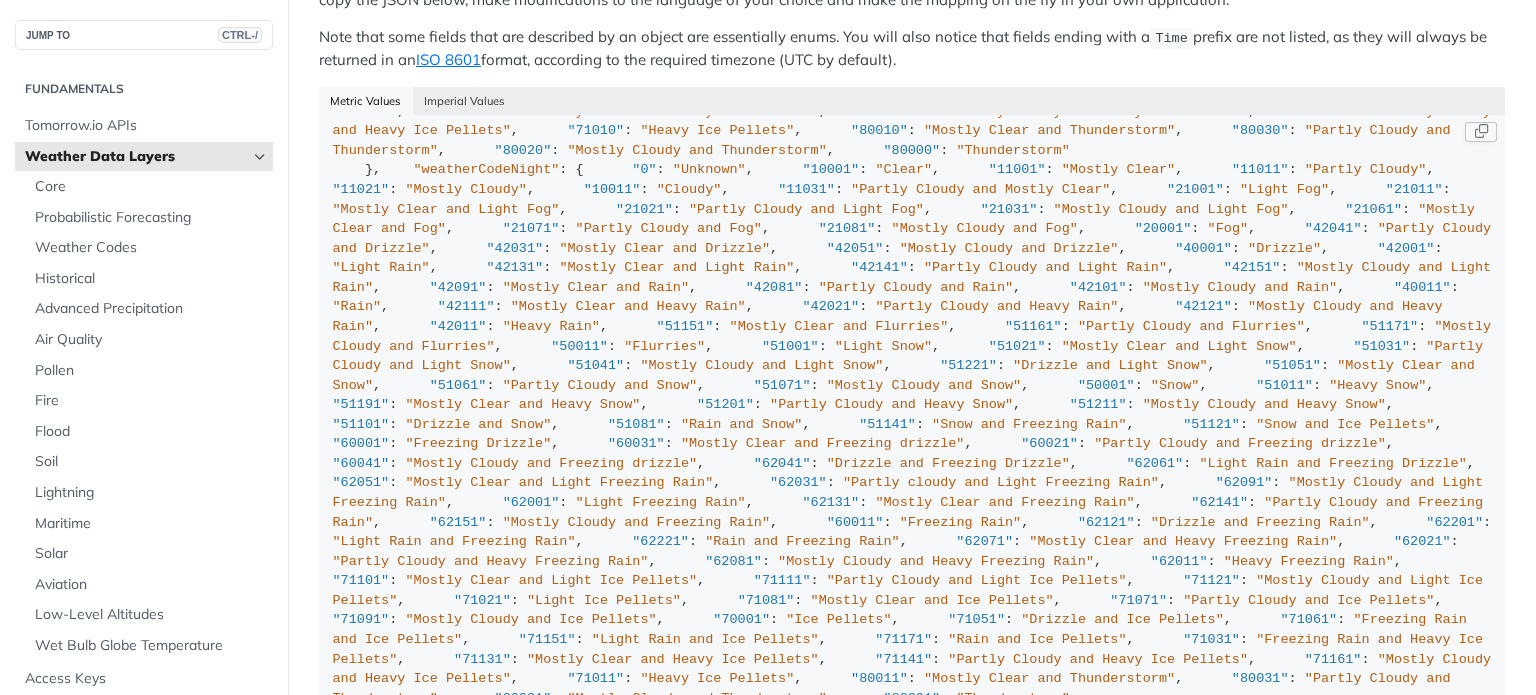 drag, startPoint x: 362, startPoint y: 219, endPoint x: 578, endPoint y: 365, distance: 260.71442 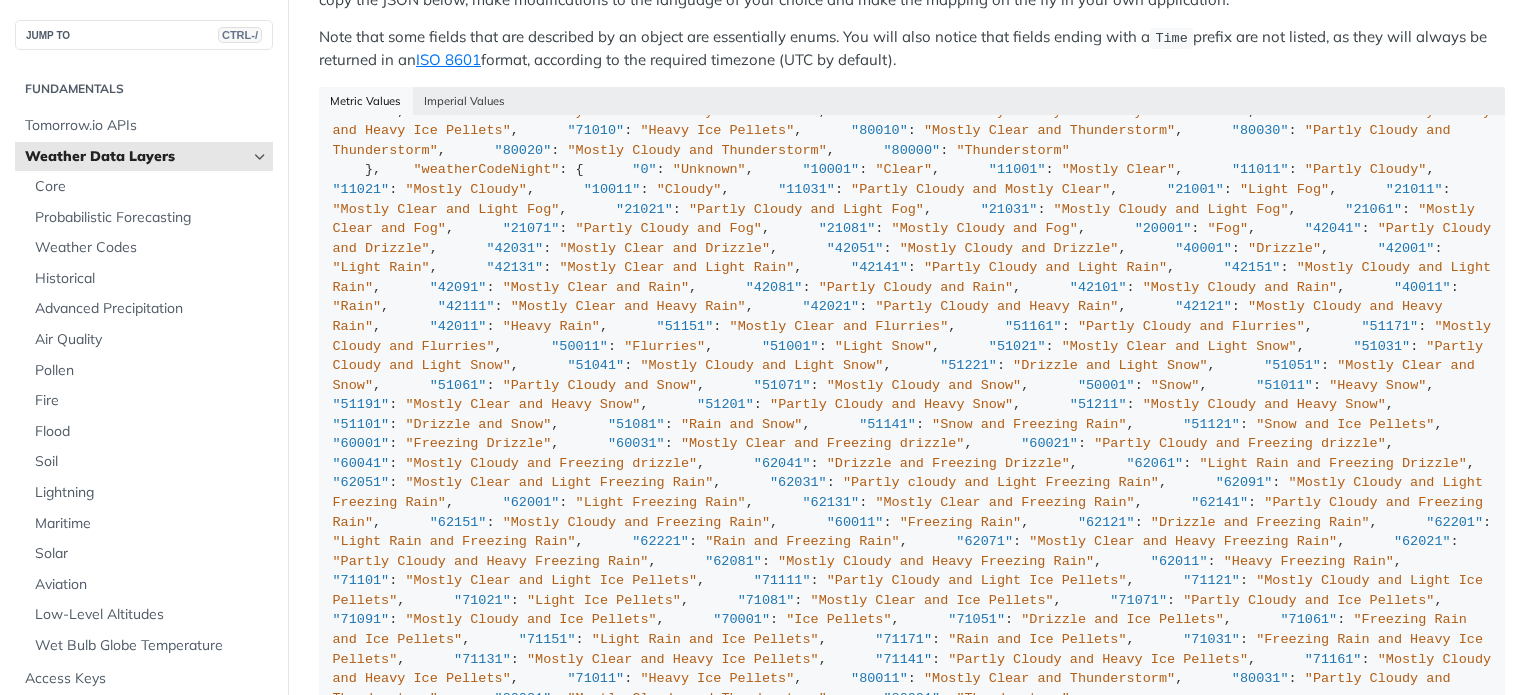copy on ""weedIndex" :   {
"0" :   "None" ,
"1" :   "Very Low" ,
"2" :   "Low" ,
"3" :   "Medium" ,
"4" :   "High" ,
"5" :   "Very High"
}," 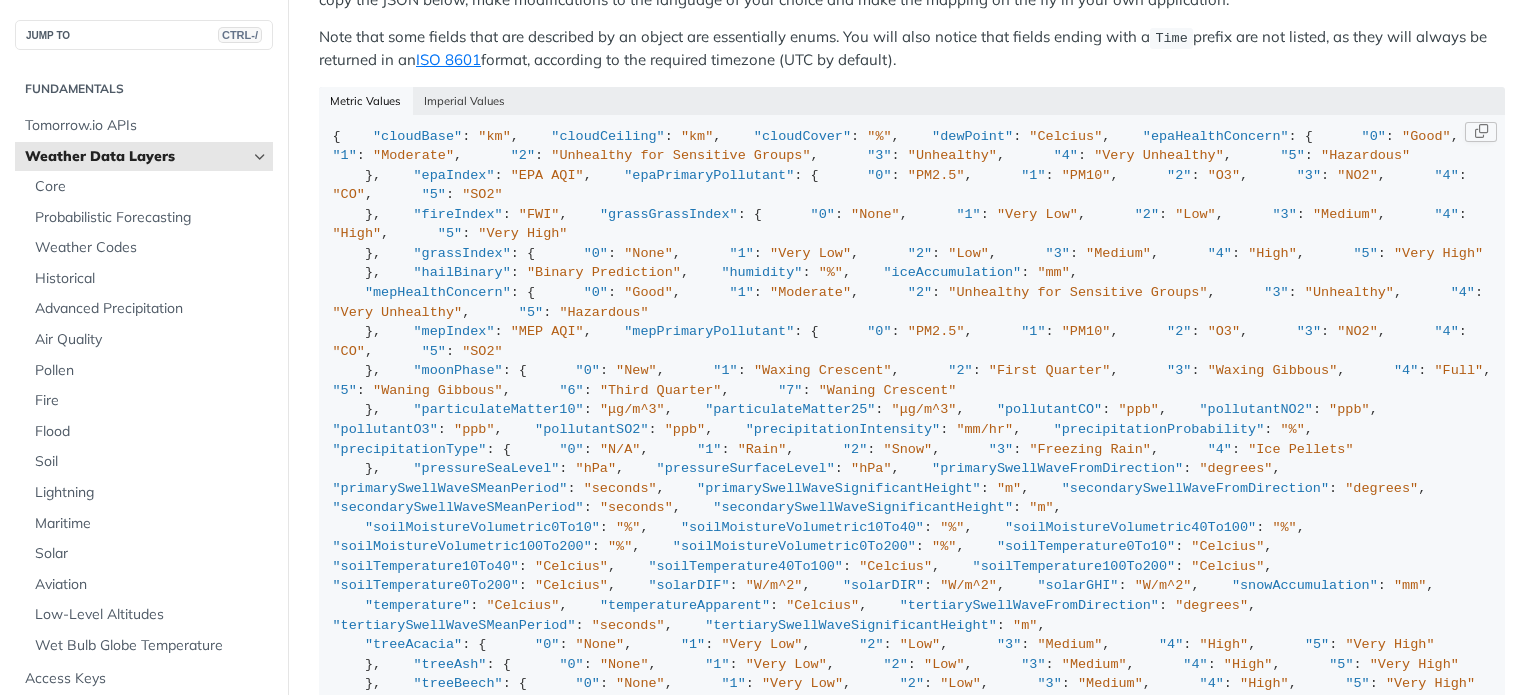 scroll, scrollTop: 0, scrollLeft: 0, axis: both 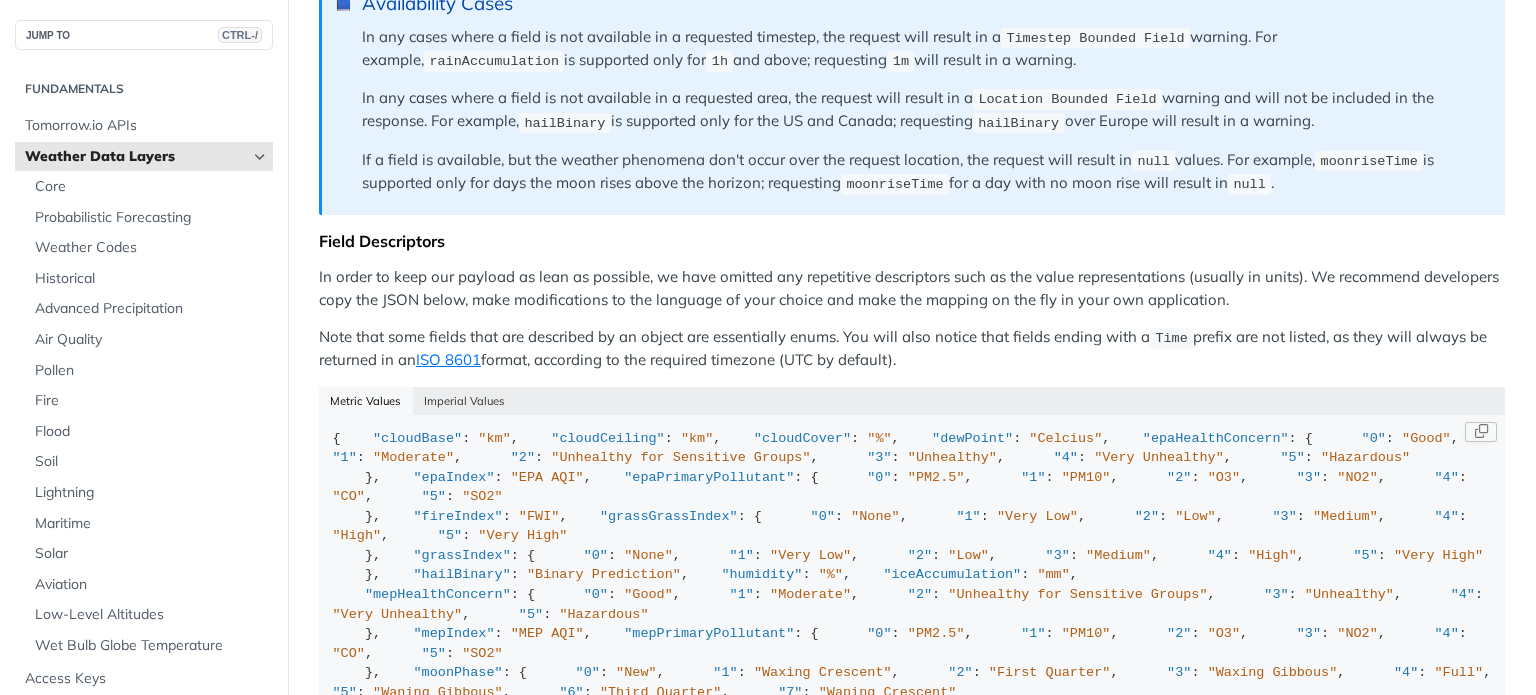 click on ""km"" at bounding box center (697, 438) 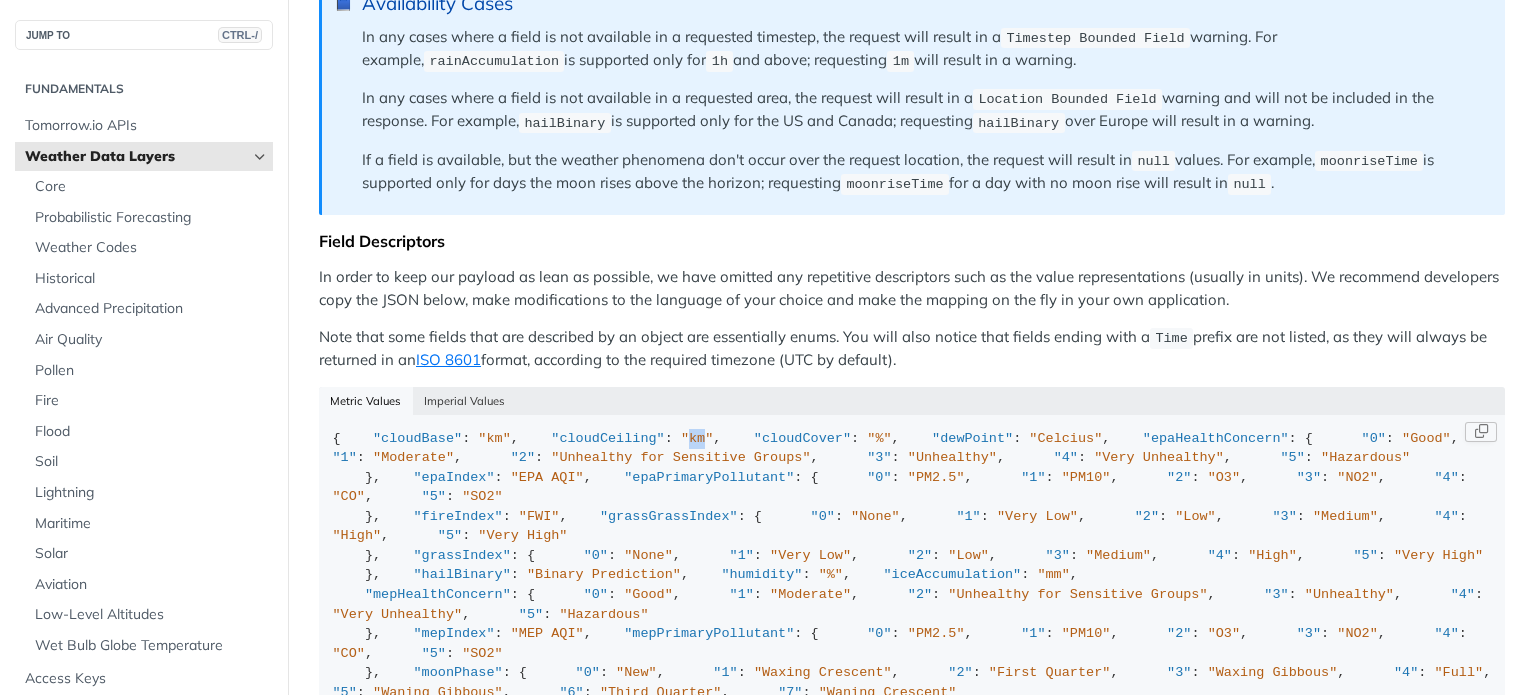click on ""km"" at bounding box center [697, 438] 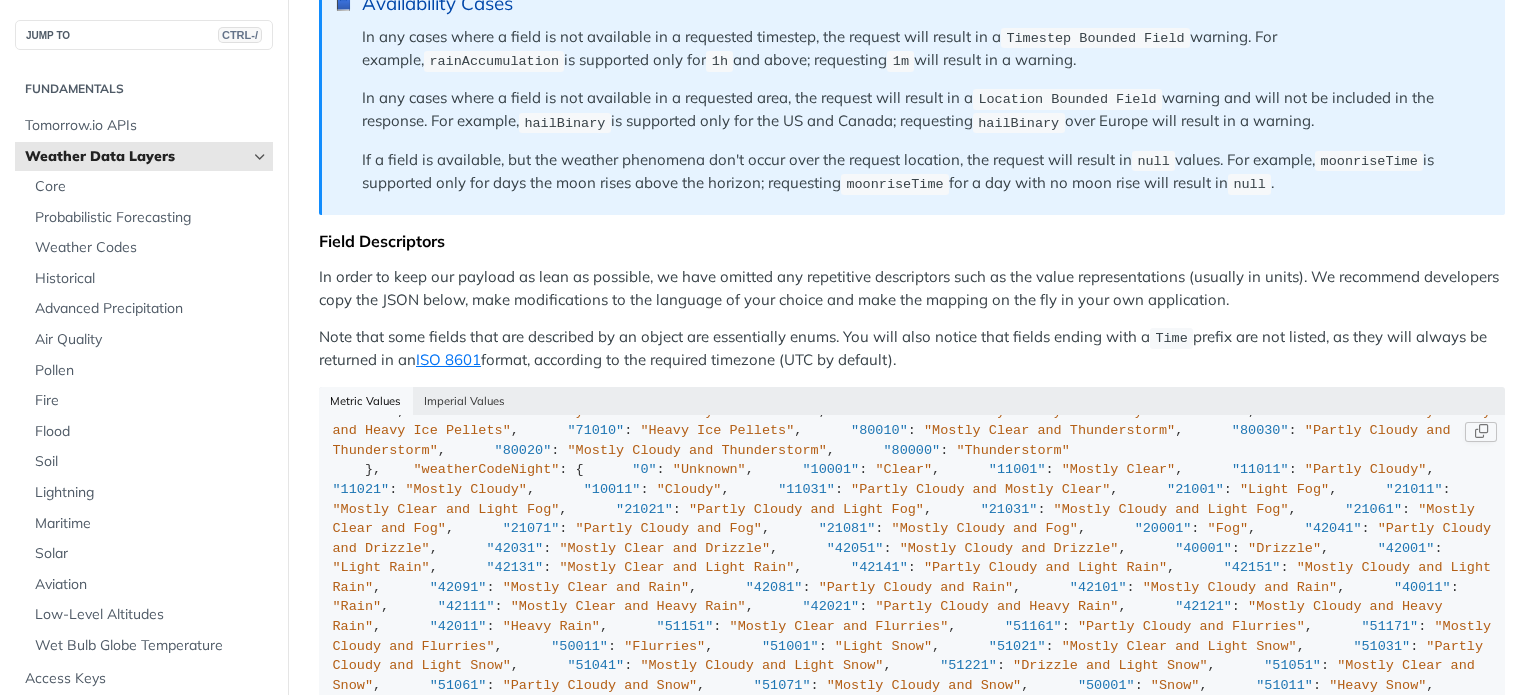 scroll, scrollTop: 5900, scrollLeft: 0, axis: vertical 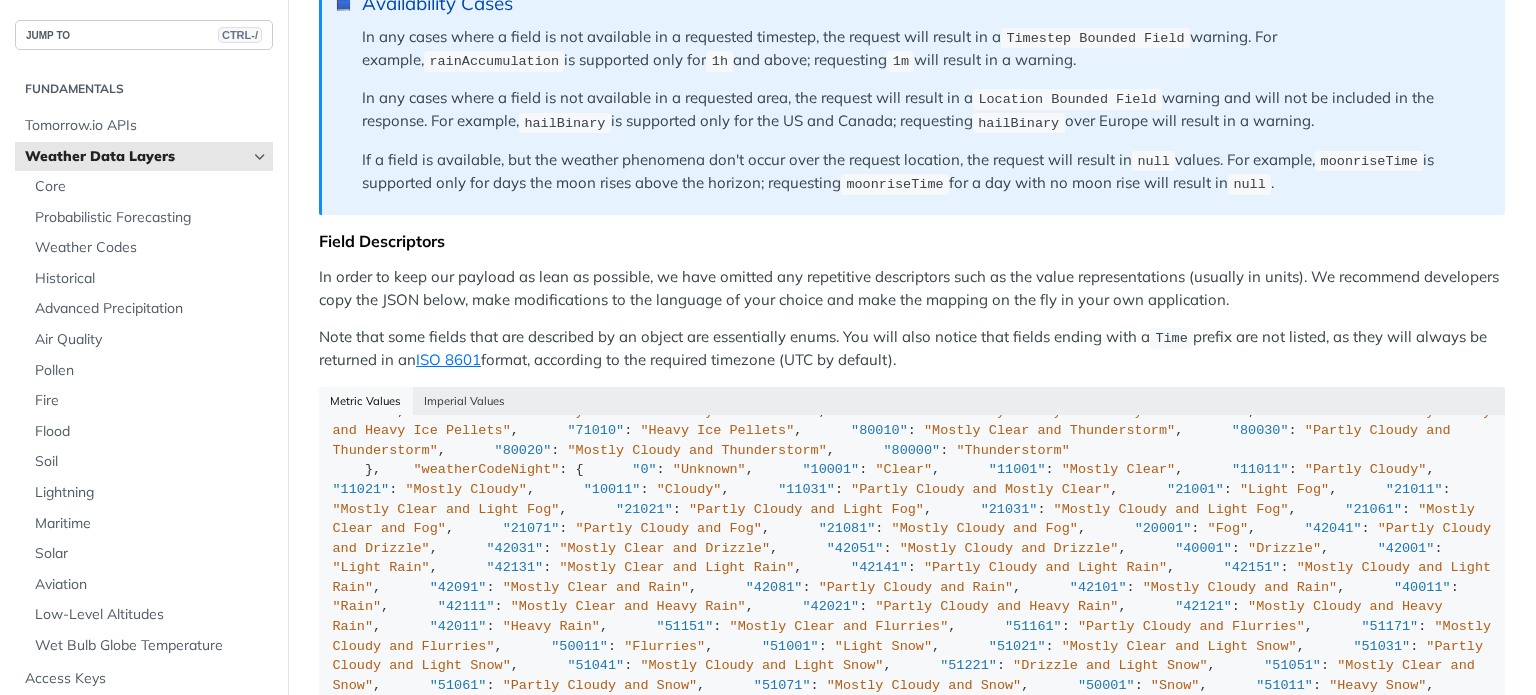 copy on ""waveSignificantHeight" :   "m" ,
"waveFromDirection" :   "degrees" ,
"waveMeanPeriod" :   "seconds" ,
"windDirection" :   "degrees" ,
"windGust" :   "m/s" ,
"windSpeed" :   "m/s" ,
"windWaveSignificantHeight" :   "m" ,
"windWaveFromDirection" :   "degrees" ,
"WindWaveMeanPeriod" :   "seconds" ," 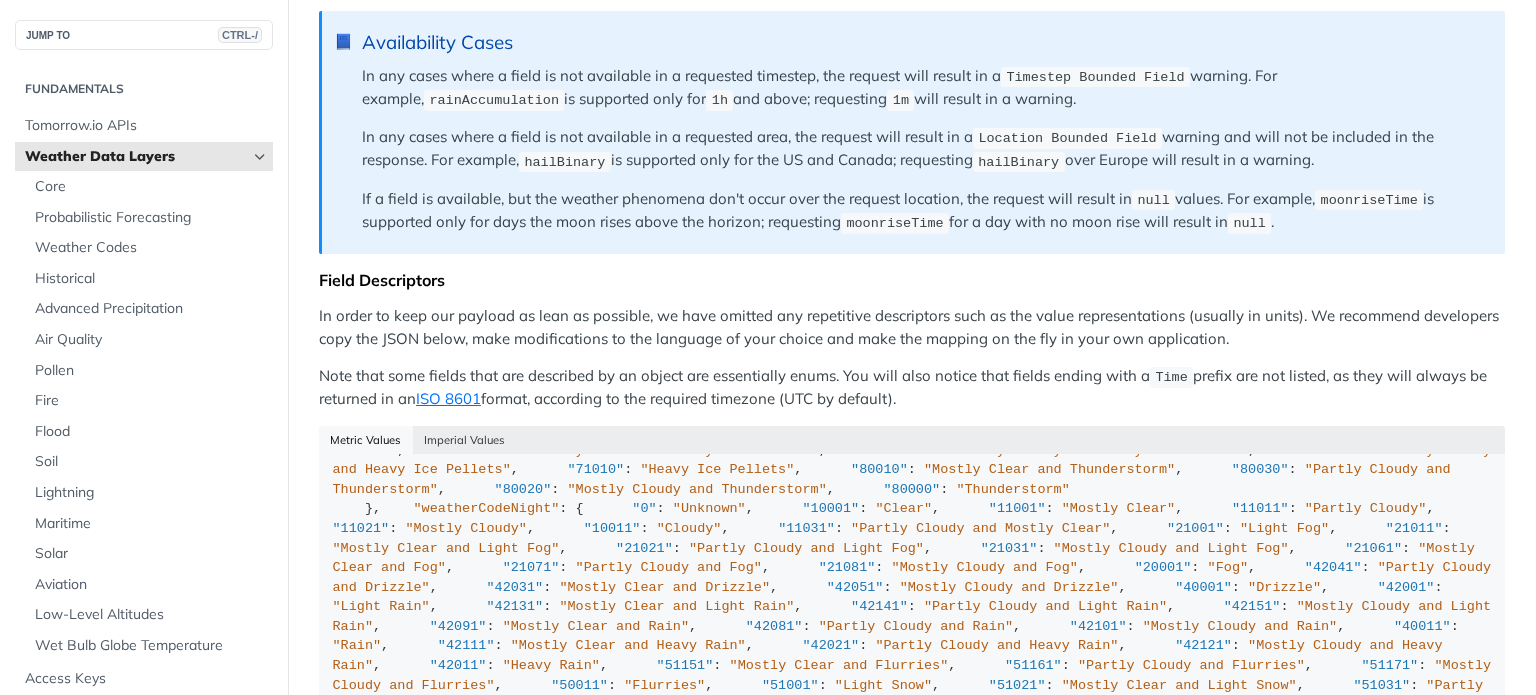 scroll, scrollTop: 1703, scrollLeft: 0, axis: vertical 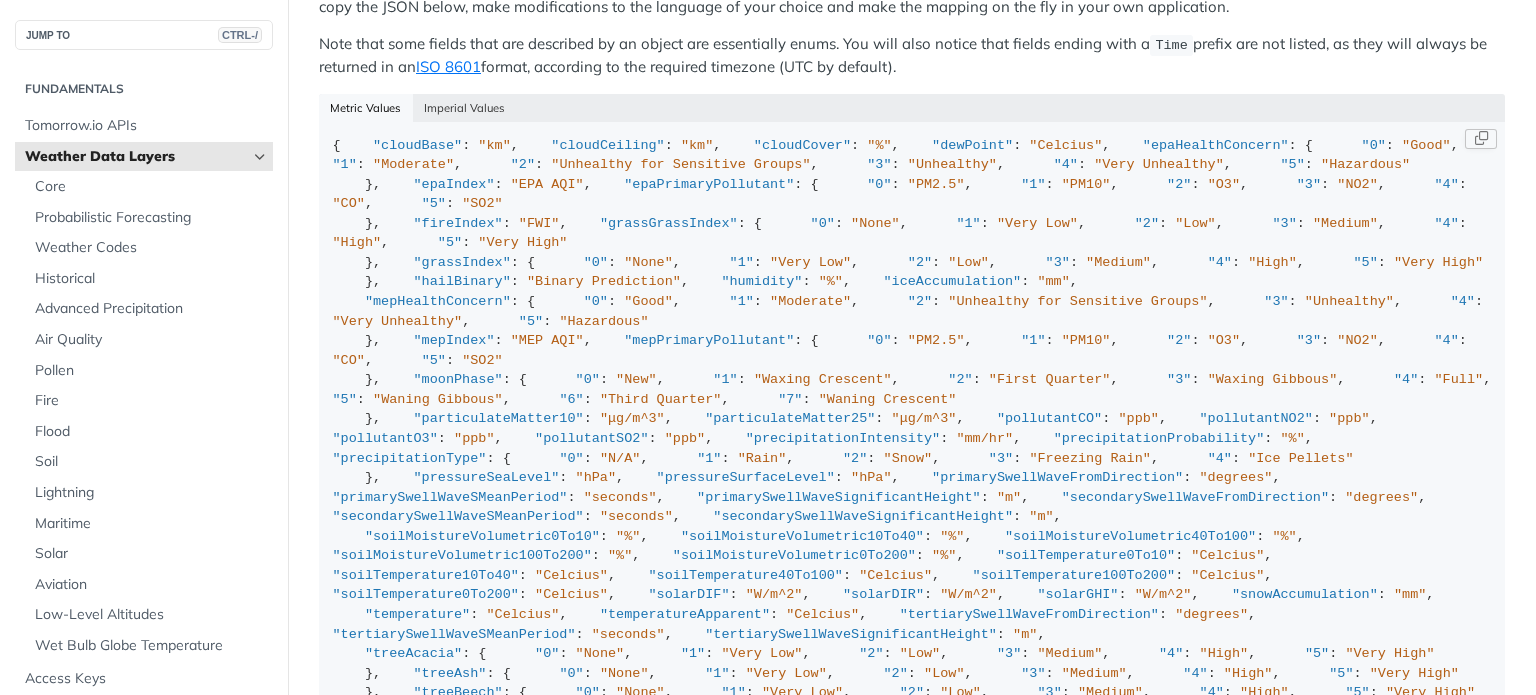 click on "{
"cloudBase" :   "km" ,
"cloudCeiling" :   "km" ,
"cloudCover" :   "%" ,
"dewPoint" :   "Celcius" ,
"epaHealthConcern" :   {
"0" :   "Good" ,
"1" :   "Moderate" ,
"2" :   "Unhealthy for Sensitive Groups" ,
"3" :   "Unhealthy" ,
"4" :   "Very Unhealthy" ,
"5" :   "Hazardous"
},
"epaIndex" :   "EPA AQI" ,
"epaPrimaryPollutant" :   {
"0" :   "PM2.5" ,
"1" :   "PM10" ,
"2" :   "O3" ,
"3" :   "NO2" ,
"4" :   "CO" ,
"5" :   "SO2"
},
"fireIndex" :   "FWI" ,
"grassGrassIndex" :   {
"0" :   "None" ,
"1" :   "Very Low" ,
"2" :   "Low" ,
"3" :   "Medium" ,
"4" :   "High" ,
"5" :   "Very High"
},
"grassIndex" :   {
"0" :   "None" ,
"1" :   "Very Low" ,
"2" :   "Low" ,
"3" :   "Medium" ,
"4" :   "High" ,
"5" :   "Very High"
},
"hailBinary"" at bounding box center (912, 1583) 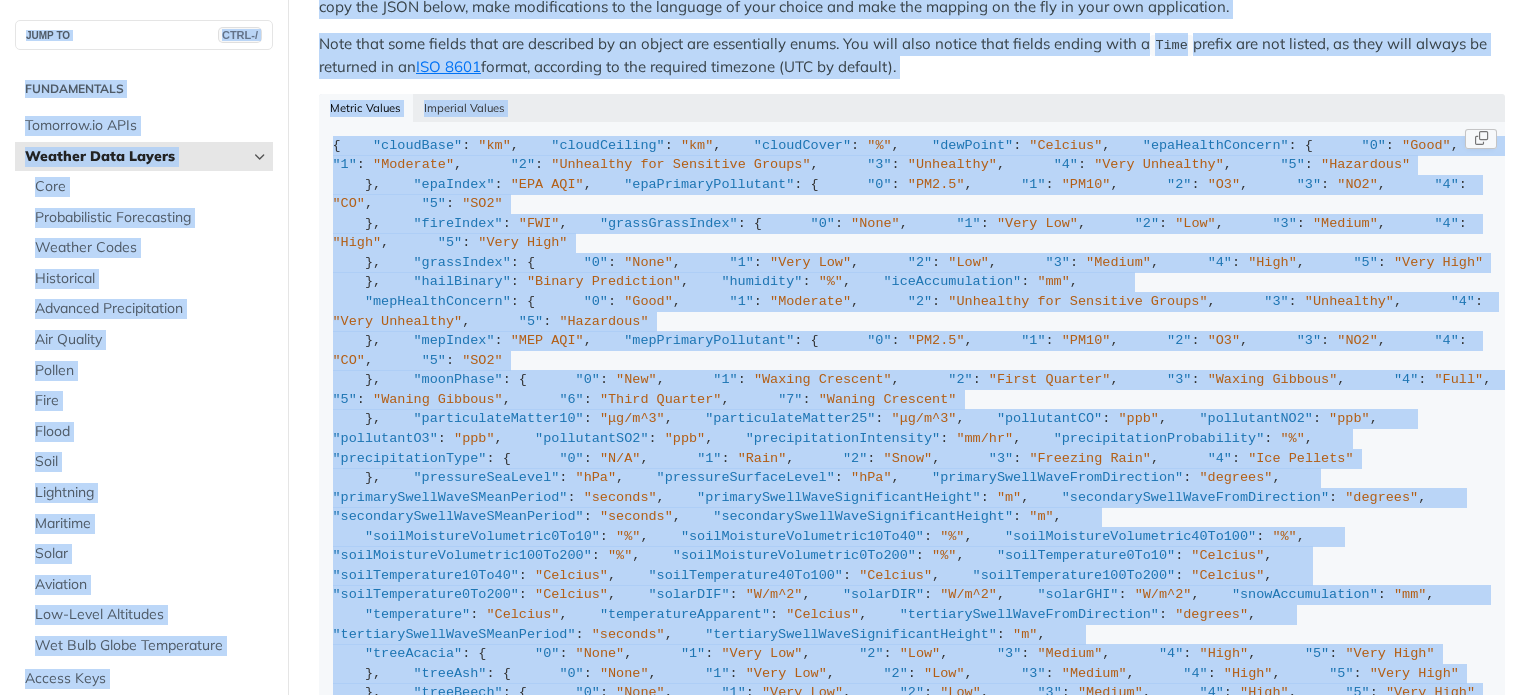 copy on "Lore ip Dolorsi Ametconse Adipisc ELIt Sedd Eiusmo Temp INC Utlabo Etdolor Magnaaliq e4.2.0 Adminimve Quisnos EXEr Ulla Labori Nisi ALI Exeaco Con Duis Aute IRU Inr Vol Velit Essecillu Fugia Nul Par Excepteur Sin Occa Cupi NON Pro Sun Culpa q0.9.5 Officia Deseruntm Animide Labo Perspi UNDE-O Ist Natuser Voluptate Accus Dolor  laudan to remape… EAQU IP QUAE-/ Abilloinvent Veritati.qu ARCh Beataev Dict Explic Nemo Enimipsamquia Voluptasasp Autodit Fugit Consequunt Magnidol Eosrationeseq Nes Nequepo Quisqu Dolo Adipi Numq Eiusmodit Incidunt Magna Quaerate Min-Solut Nobiselig Opt Cumq Nihil Impeditquop Facere Poss Assu Repellen & Tempor Autemqui Officiisde Rerumne Saepeeveni Volup Repudian Recus & Itaqueear Hictene Sapientede Reicie Volu Maioresal Perferen Dolorib Asperior & repellat Minimno Exercita ull Corporis Suscipi lab Aliquid Commodico Quidmaxi Mollitiam haru Quidemr fa Expedi Distinct n Liber temp Cumsolu Nobi Eligend Opti cum Nihilimped Minusqu Maximep Facere Possimu omn Loremipsum DOL Sitametc Adipis..." 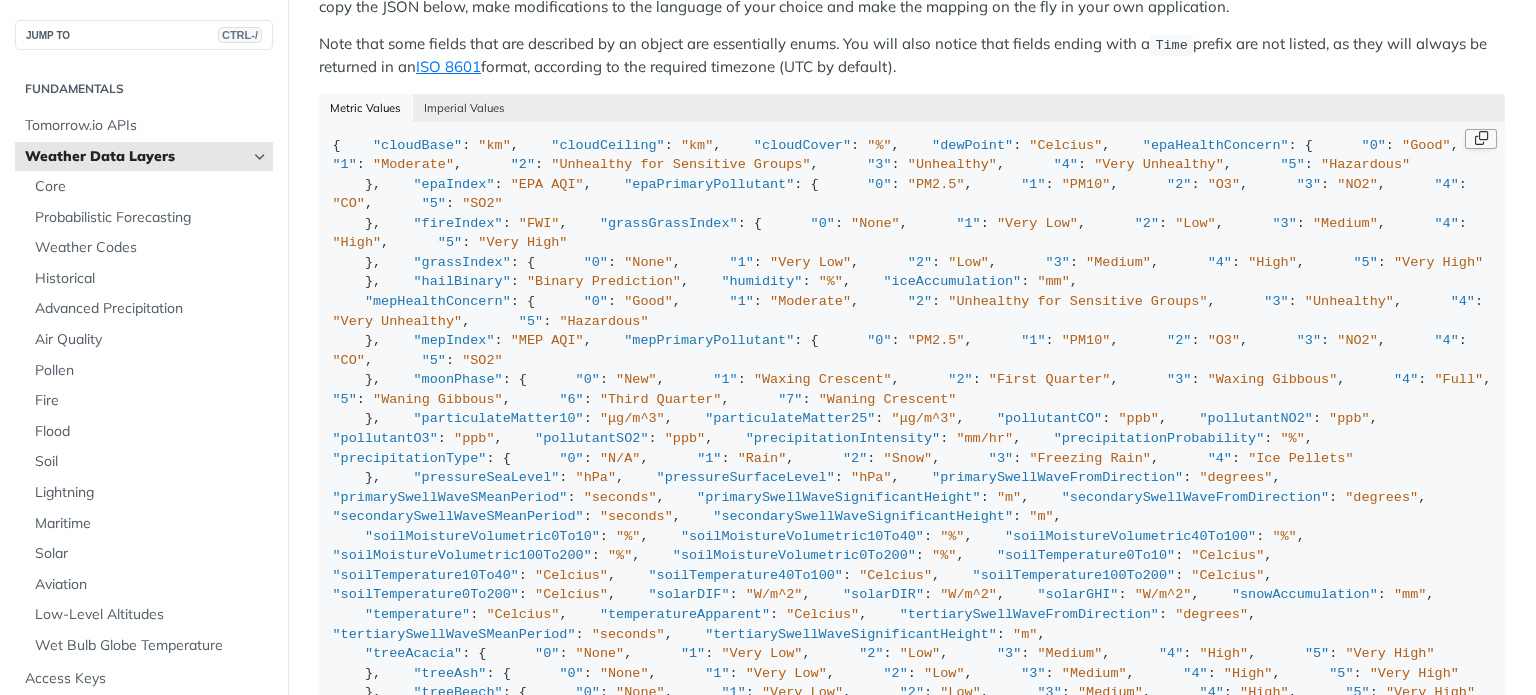 click at bounding box center (1481, 139) 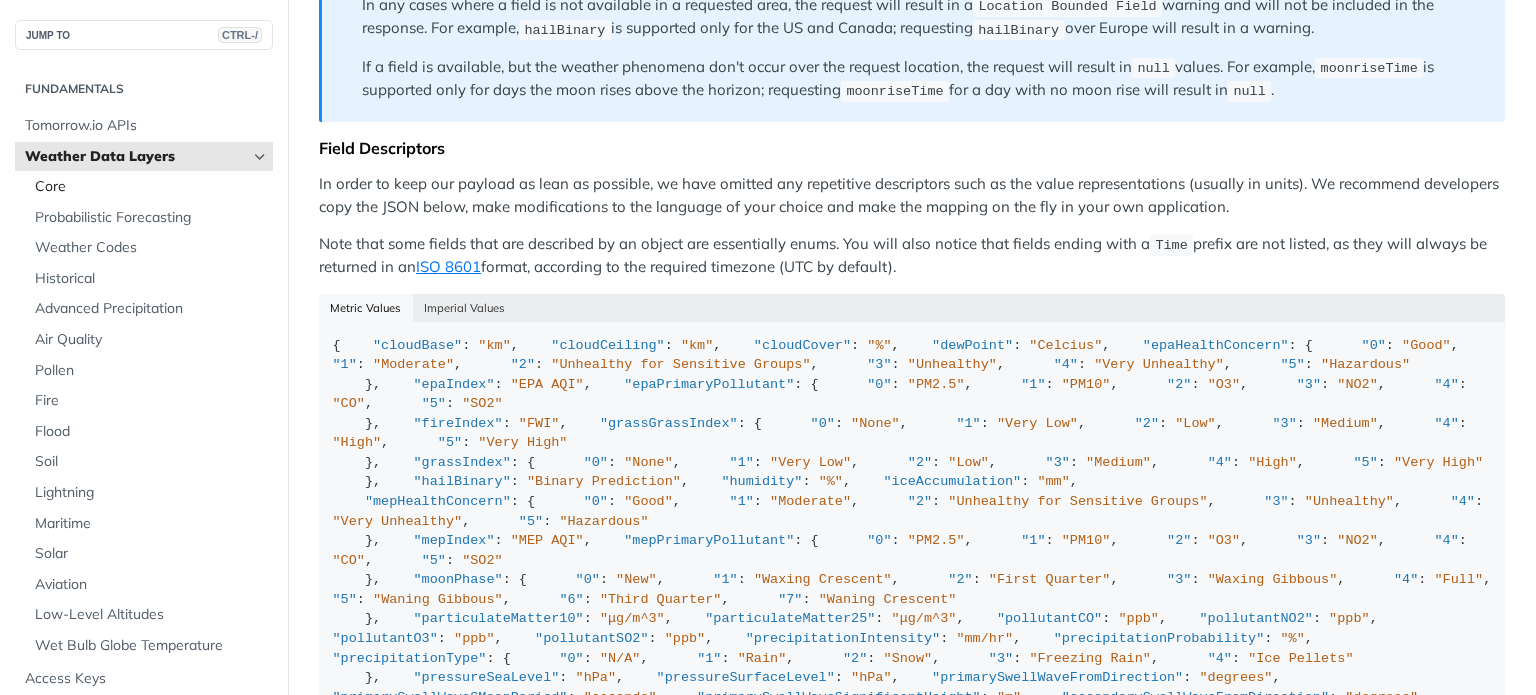 scroll, scrollTop: 1196, scrollLeft: 0, axis: vertical 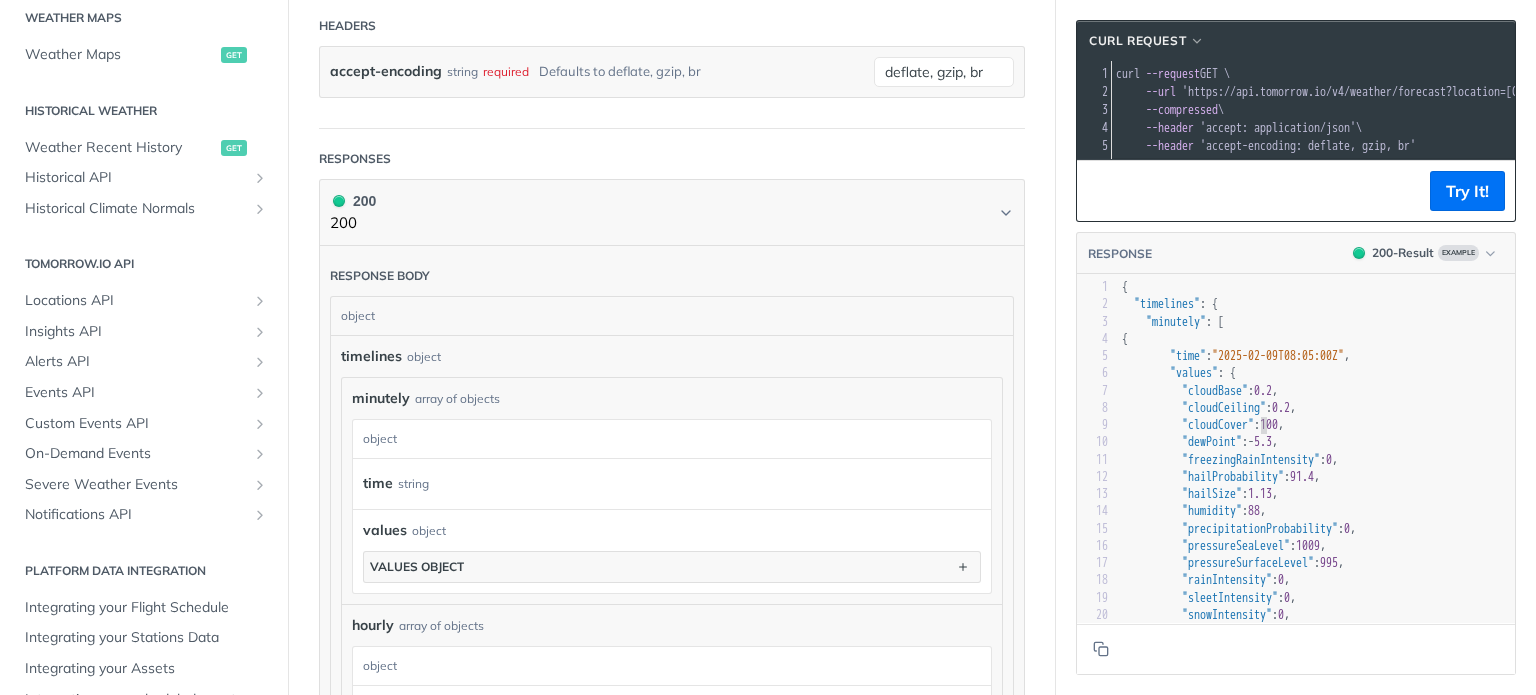 click on ""cloudCover"" at bounding box center (1218, 425) 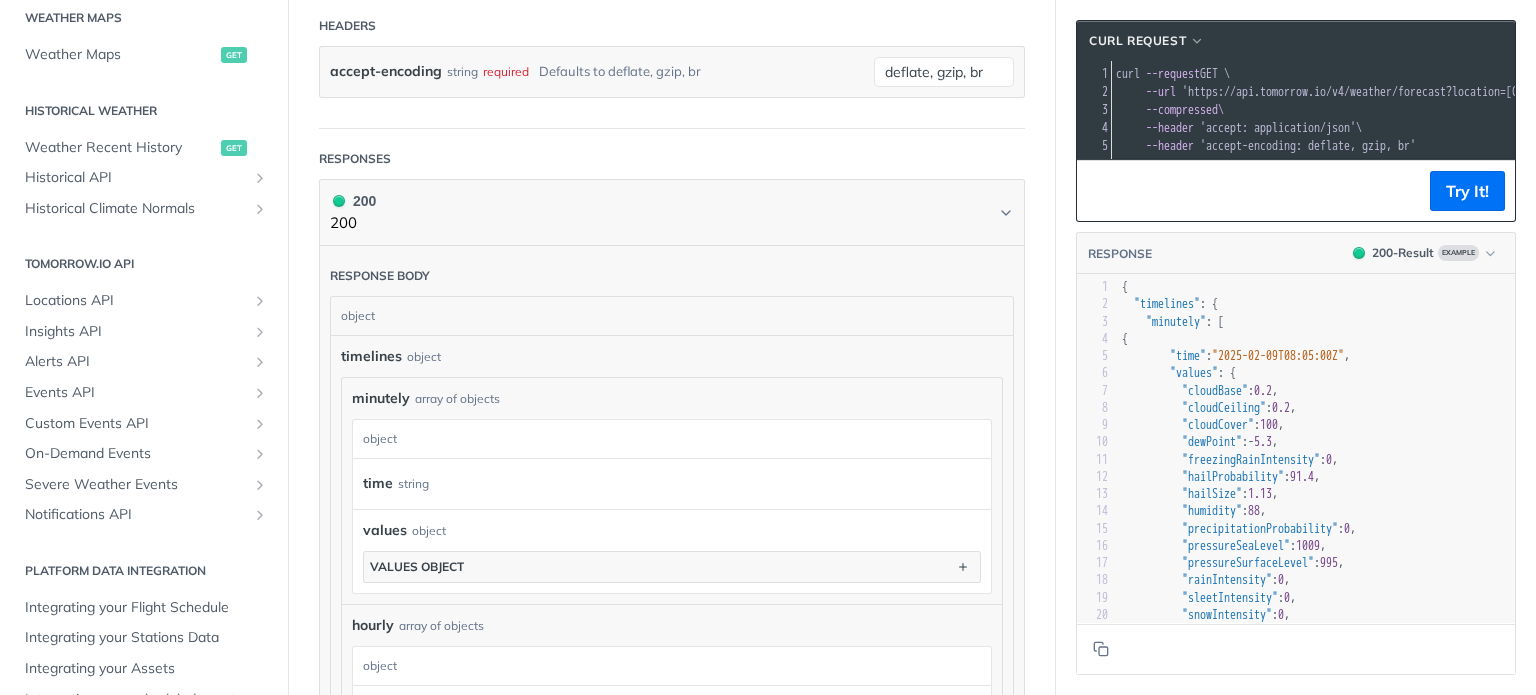 scroll, scrollTop: 377, scrollLeft: 0, axis: vertical 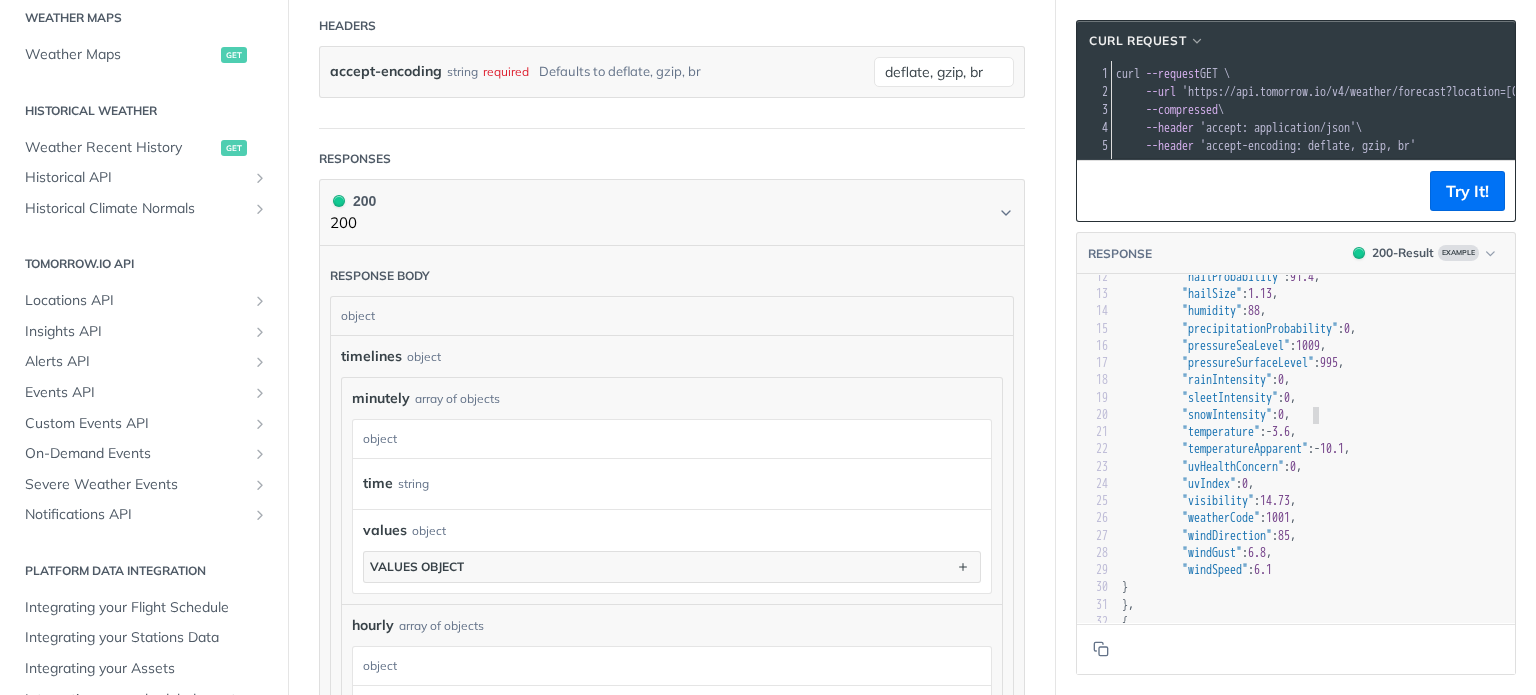 click on ""snowIntensity" :  0 ," at bounding box center [1316, 415] 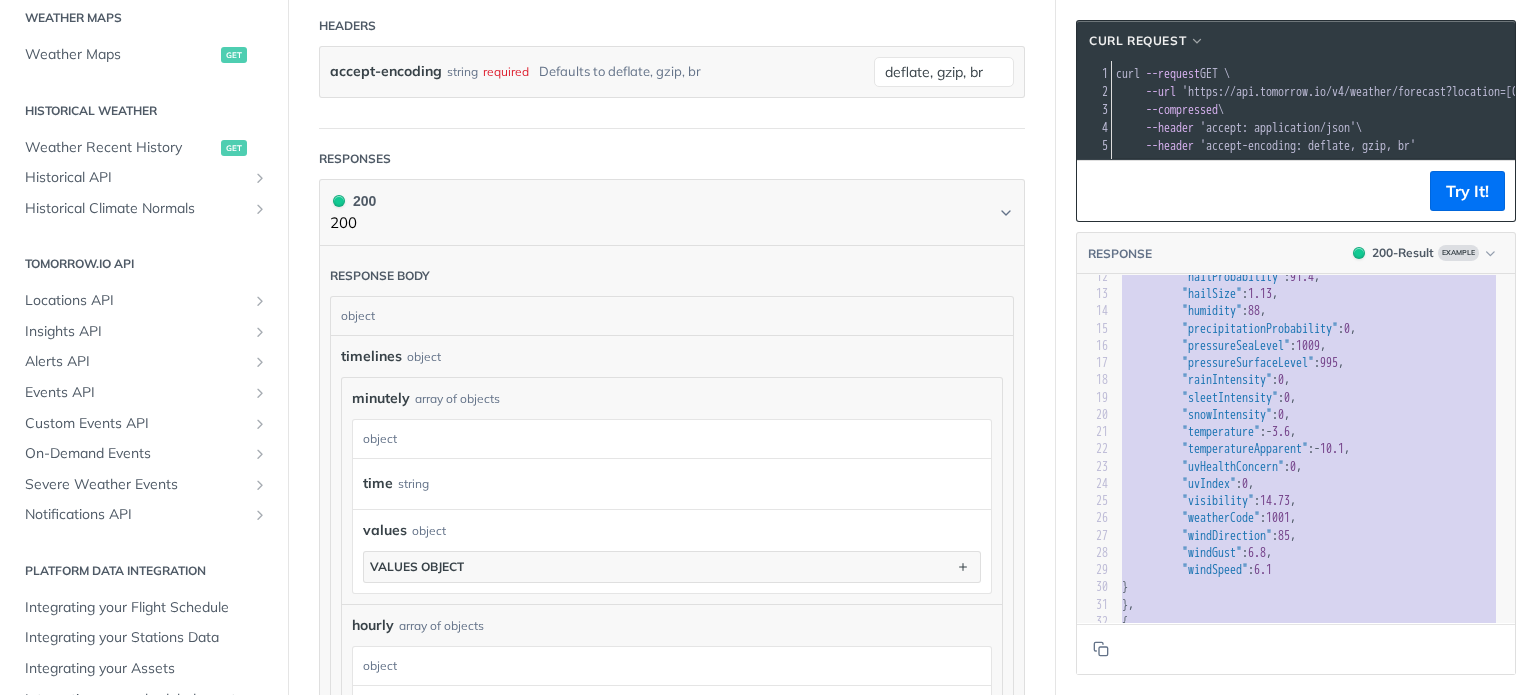 scroll, scrollTop: 0, scrollLeft: 0, axis: both 